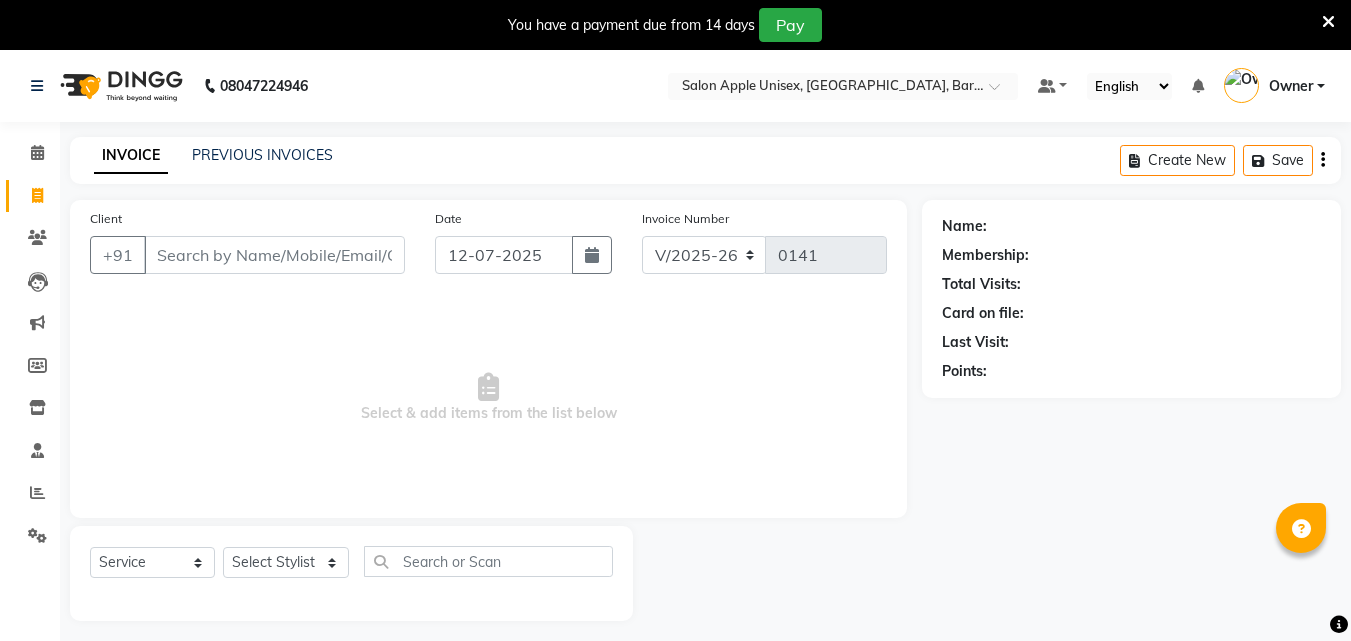 select on "4957" 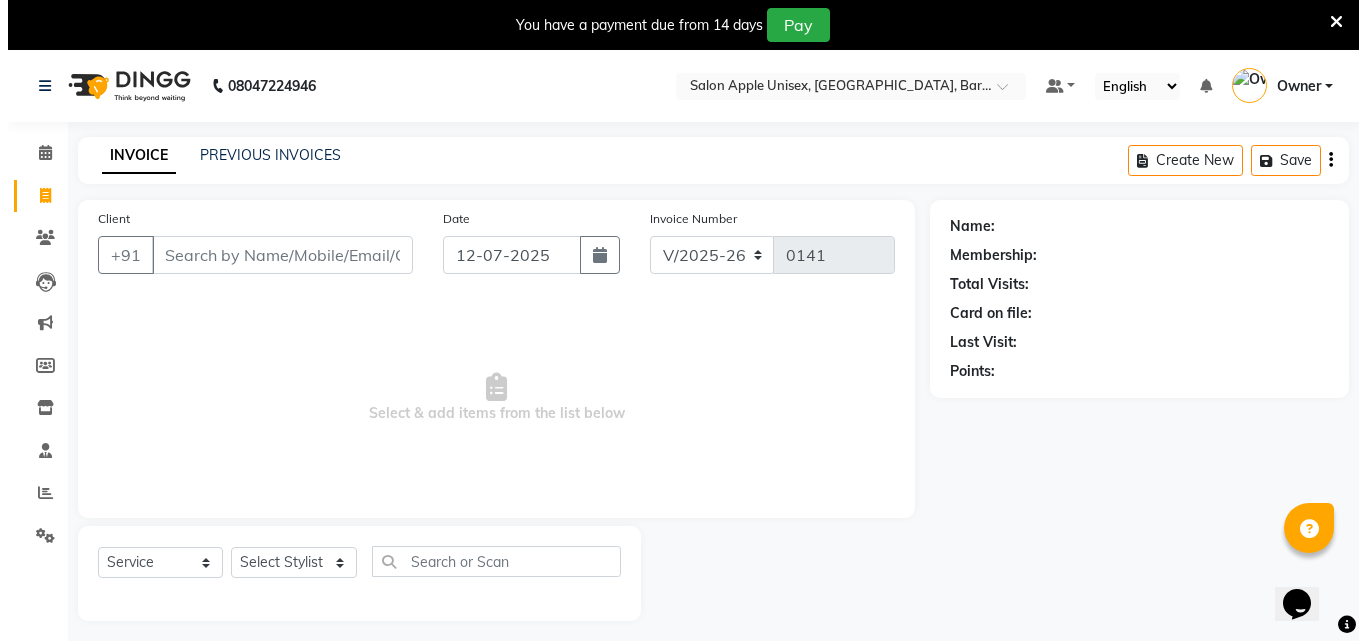 scroll, scrollTop: 0, scrollLeft: 0, axis: both 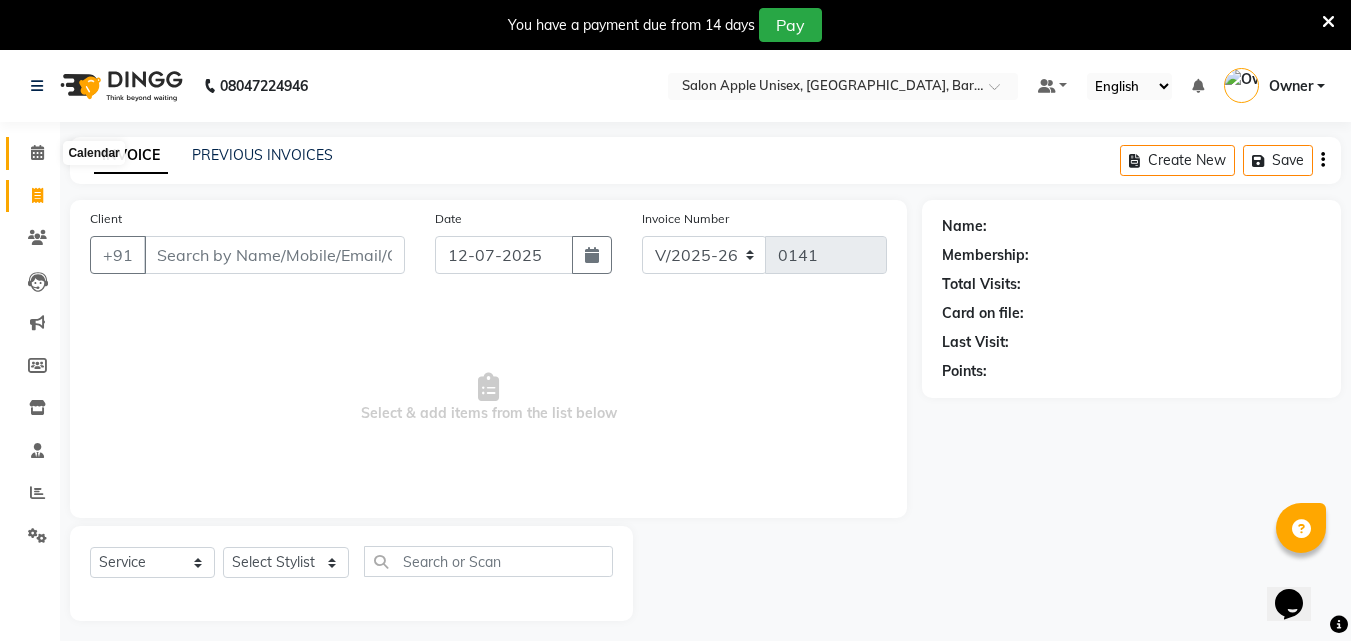 click 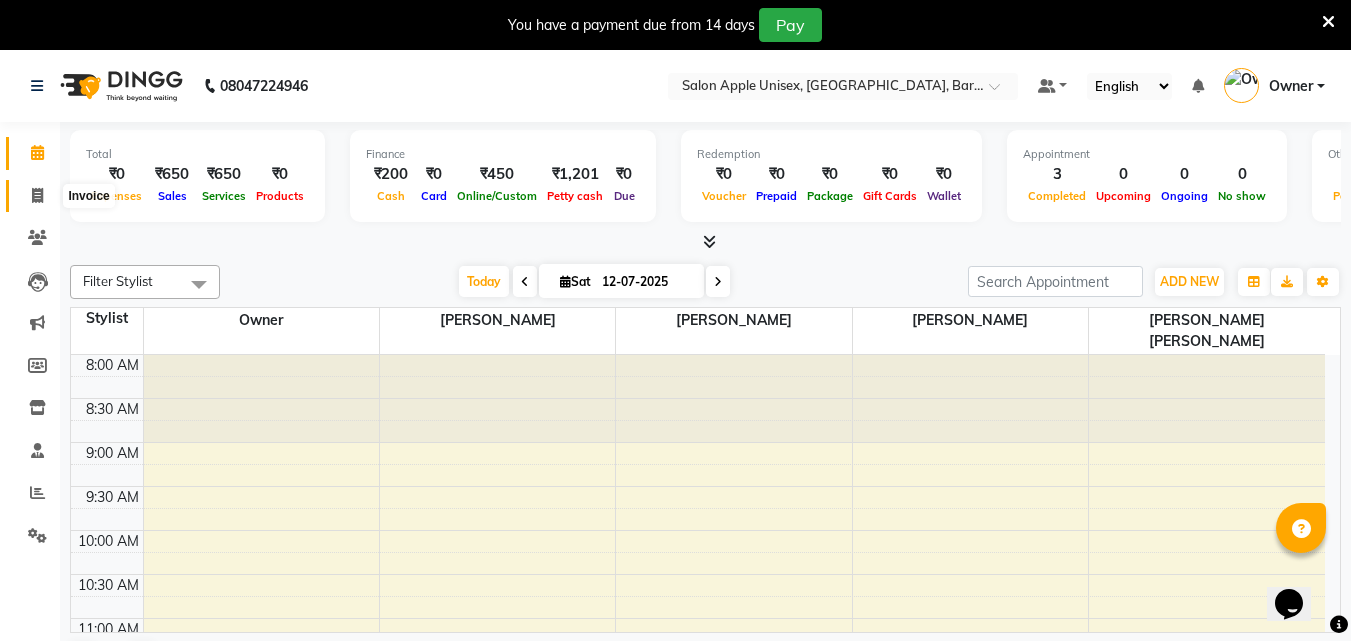 click 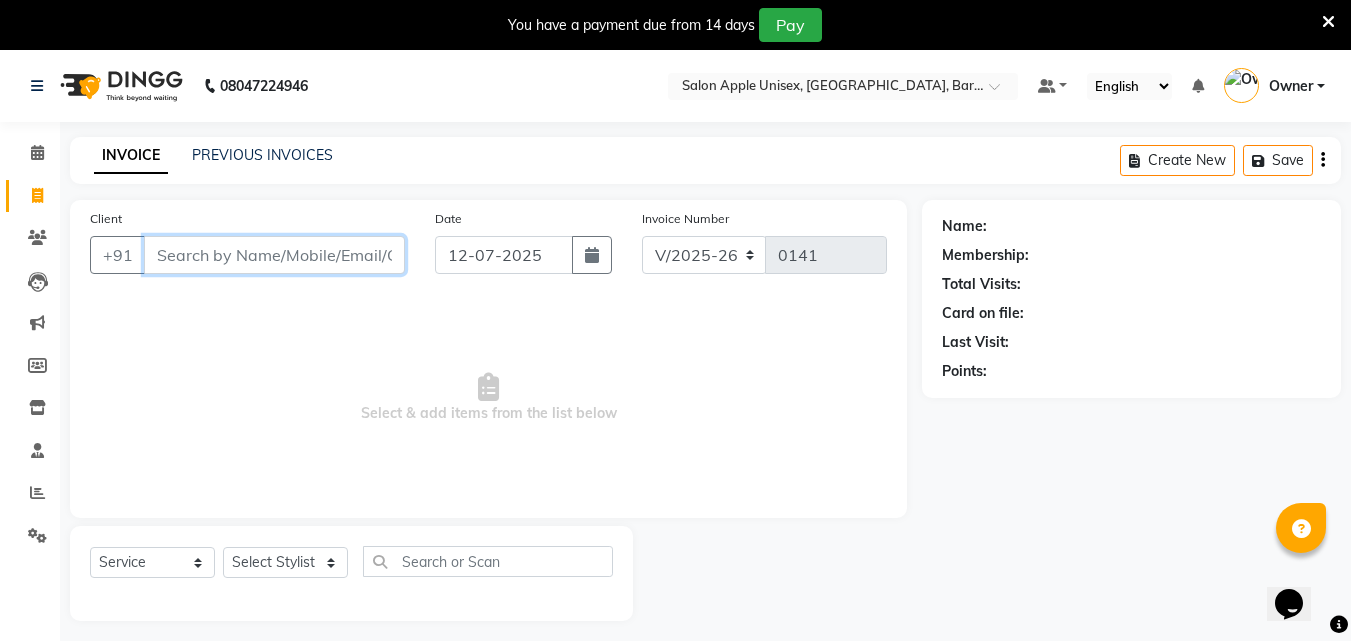 click on "Client" at bounding box center (274, 255) 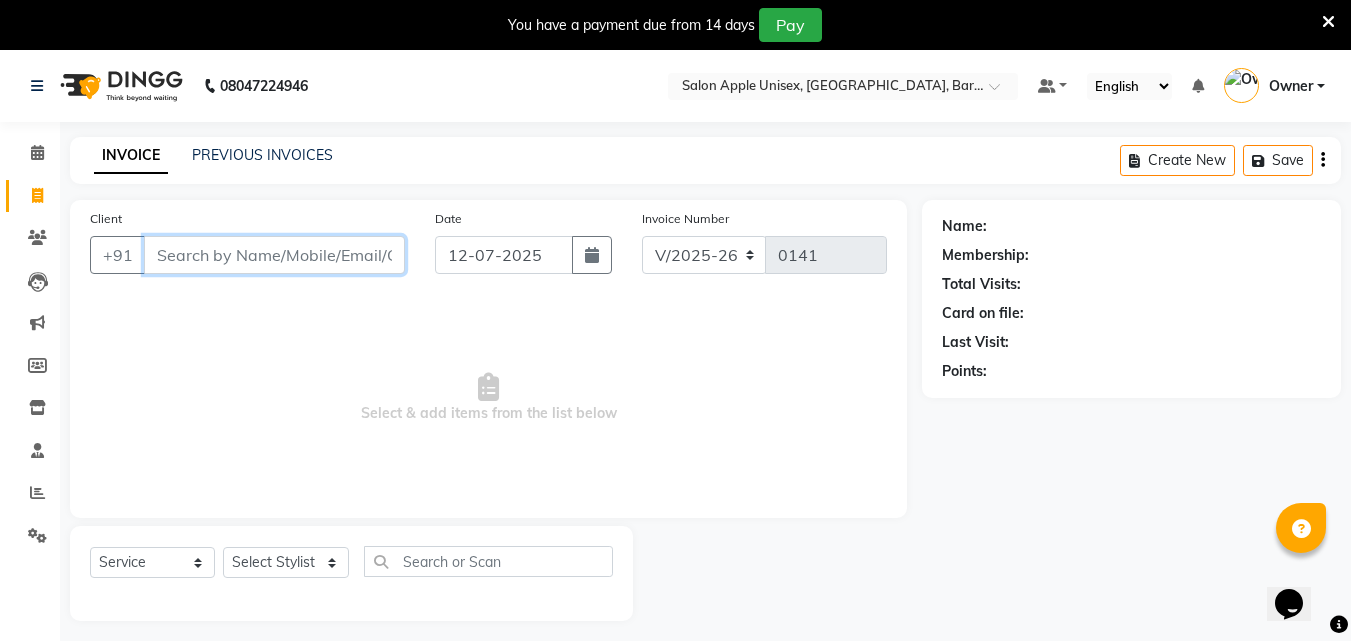 click on "Client" at bounding box center [274, 255] 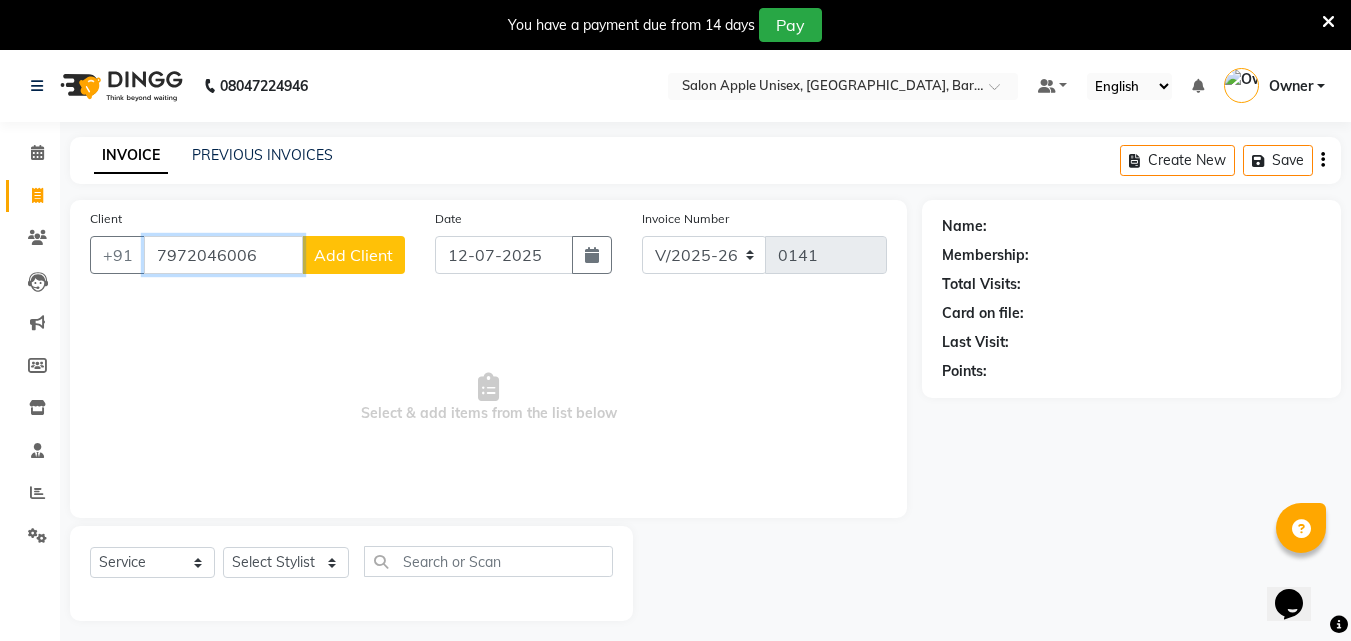 type on "7972046006" 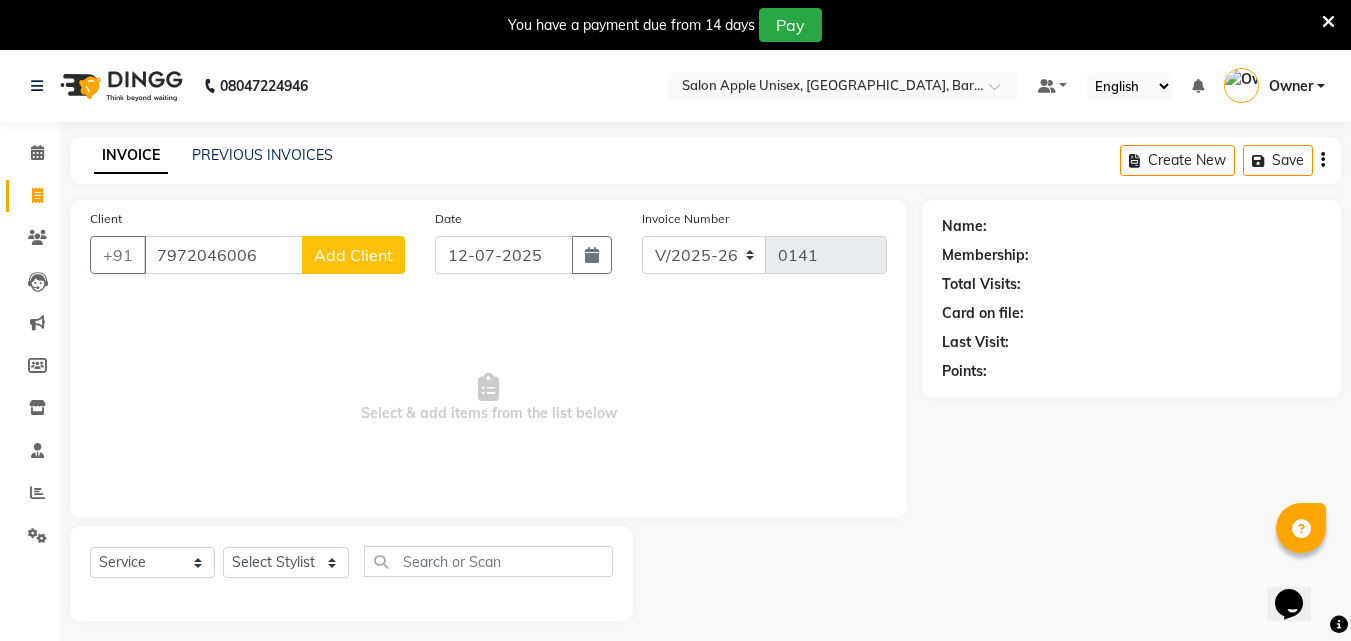 click on "Add Client" 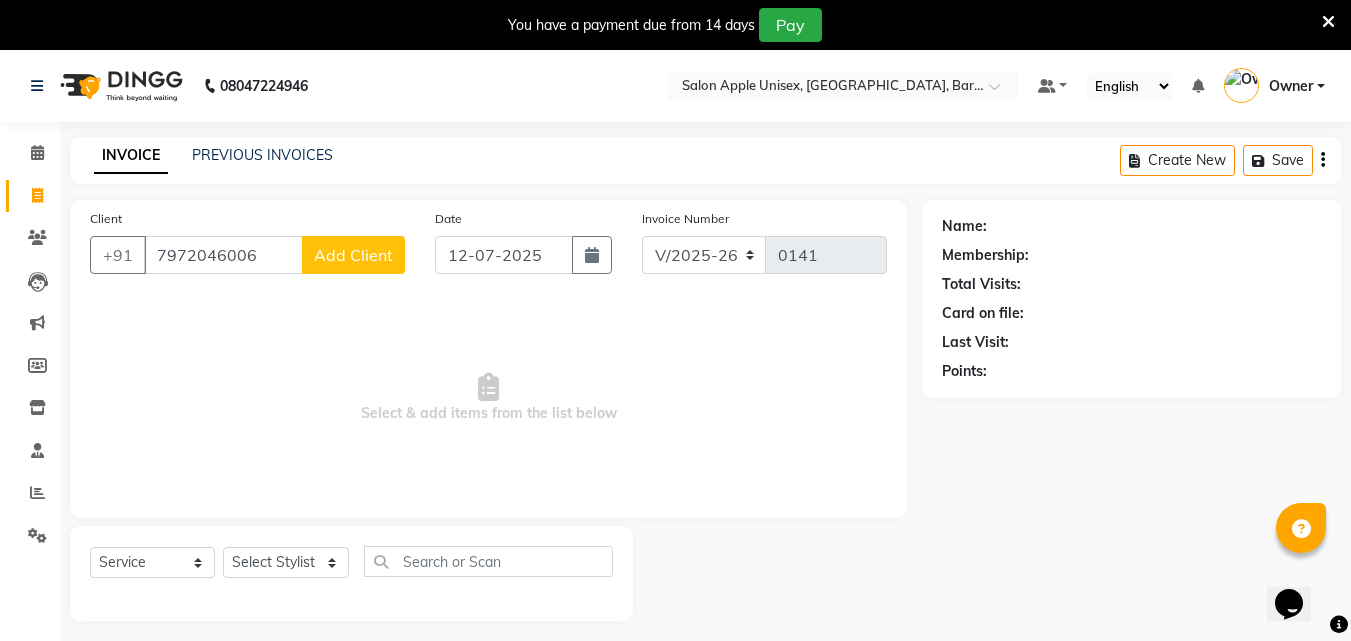select on "22" 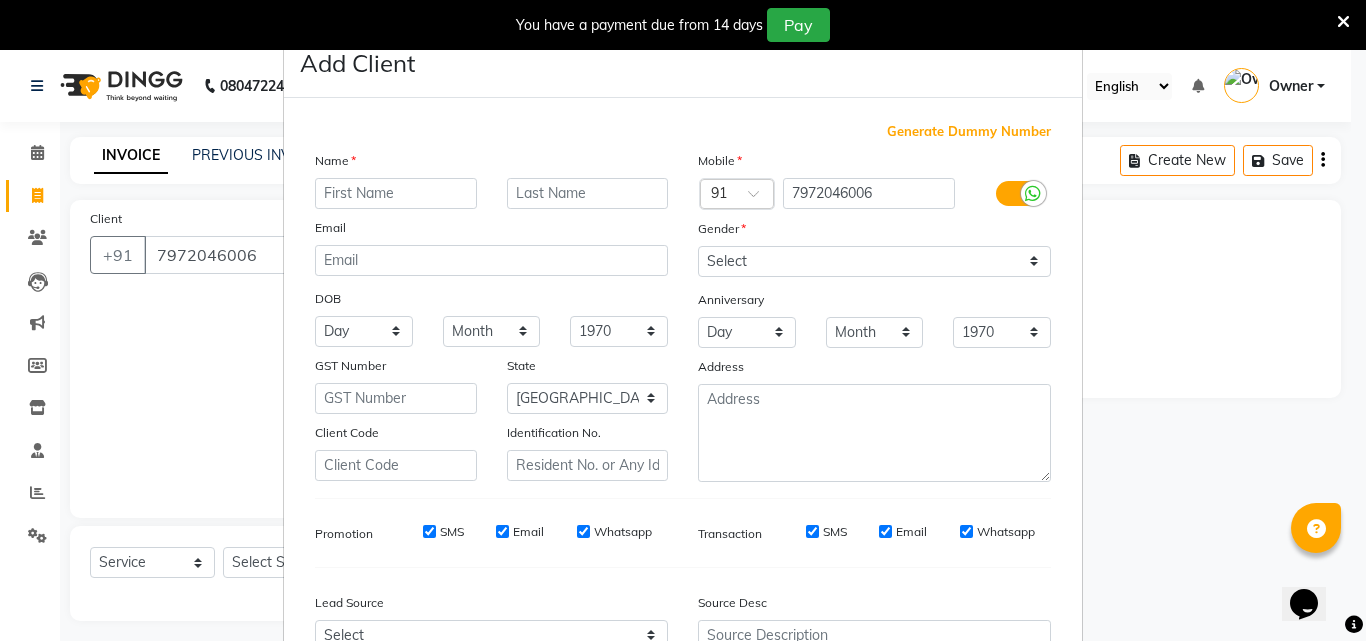 click at bounding box center [396, 193] 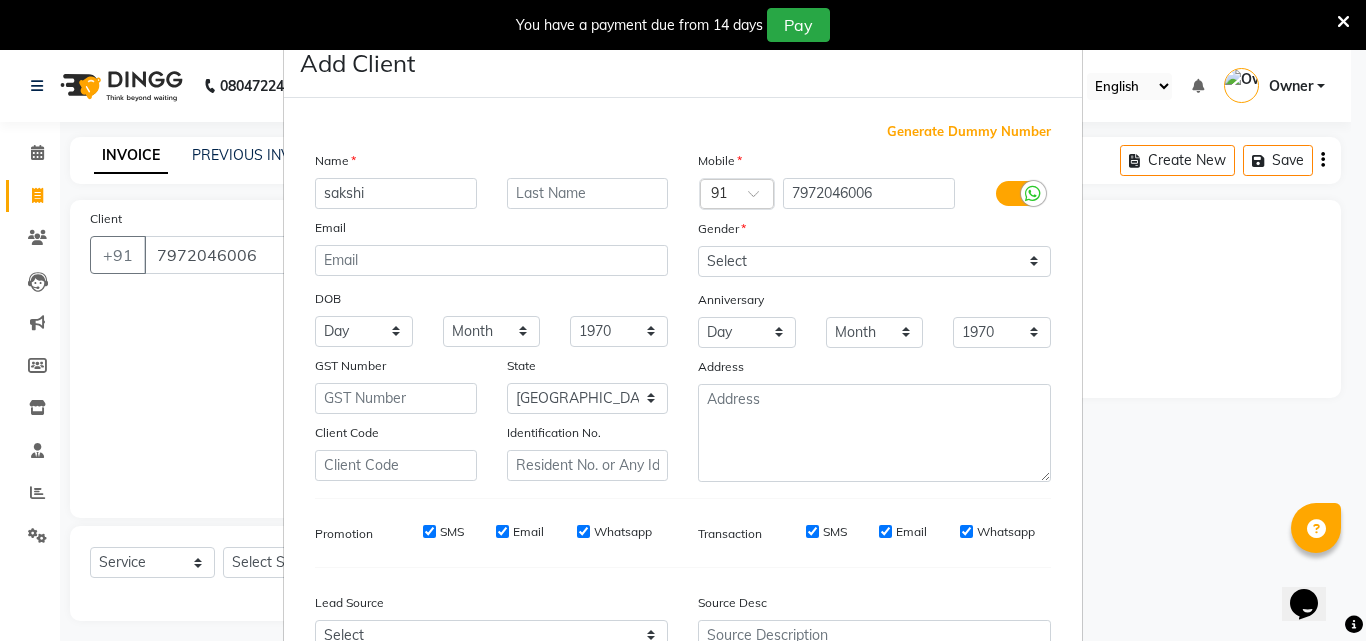 type on "sakshi" 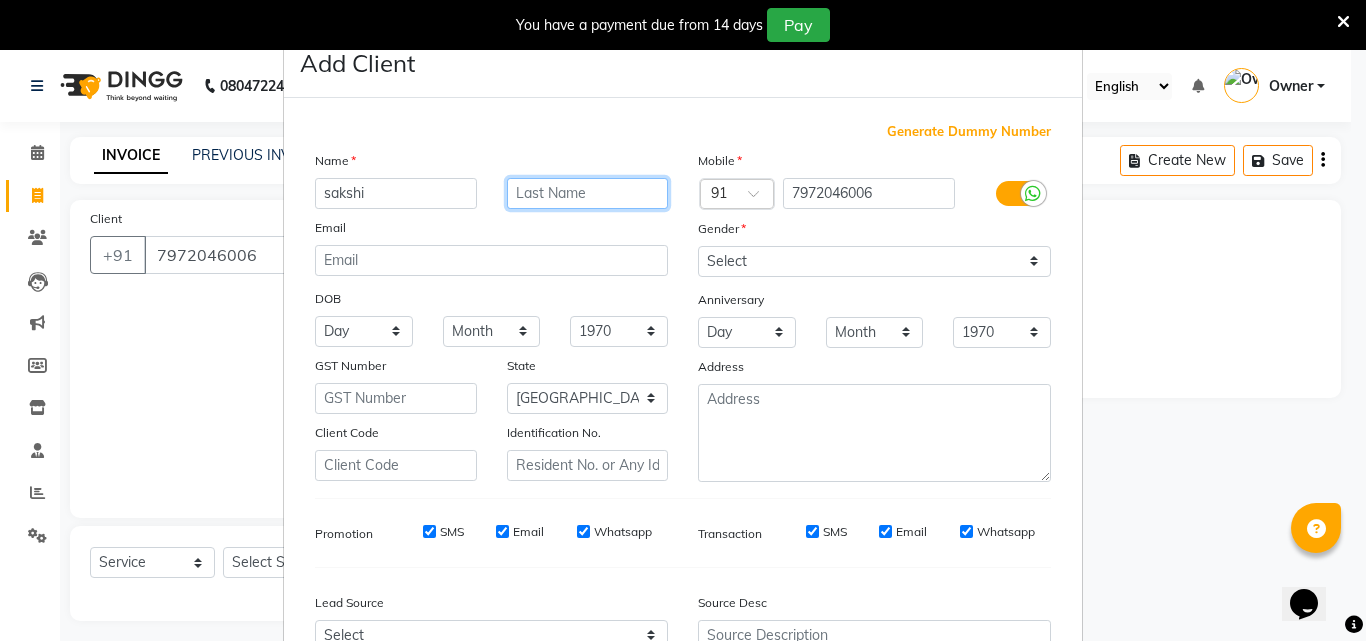 click at bounding box center (588, 193) 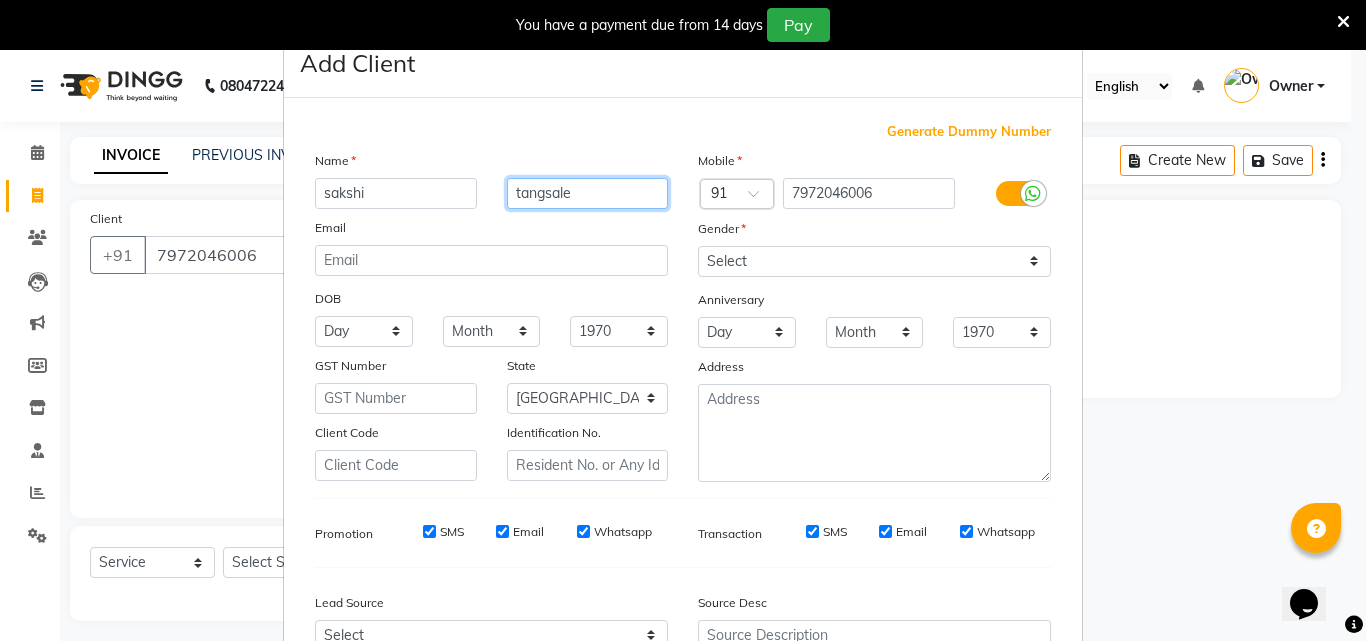 type on "tangsale" 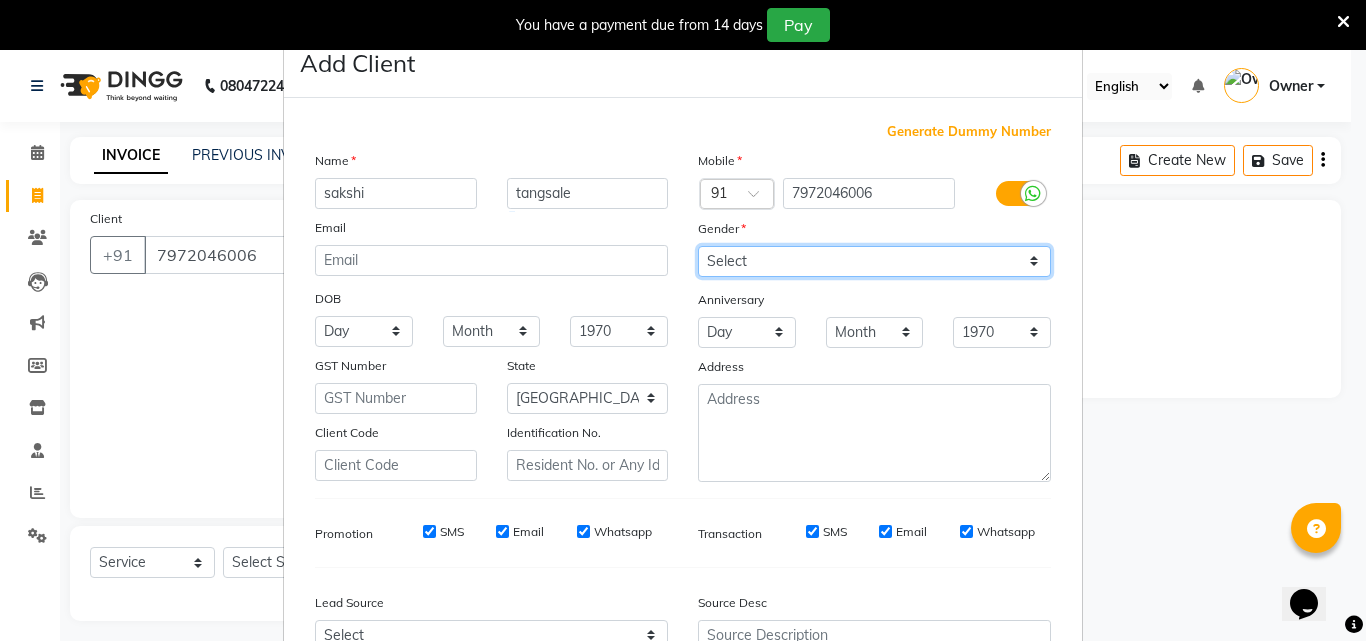 click on "Select [DEMOGRAPHIC_DATA] [DEMOGRAPHIC_DATA] Other Prefer Not To Say" at bounding box center [874, 261] 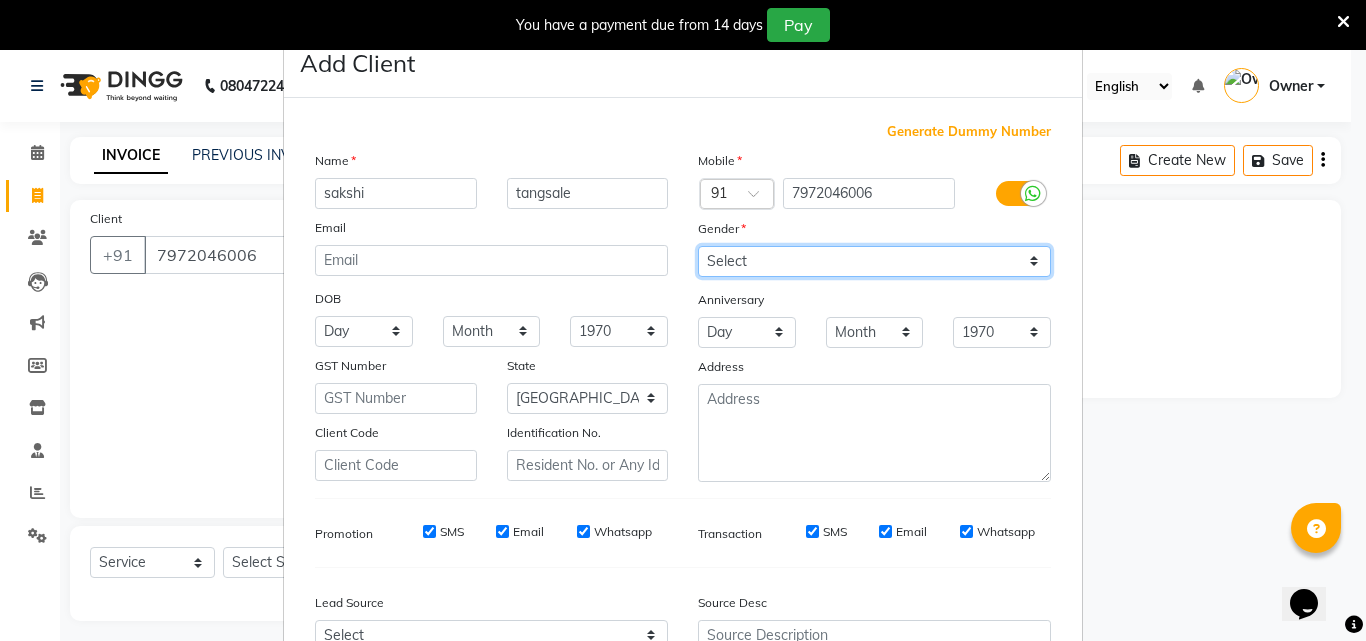 select on "[DEMOGRAPHIC_DATA]" 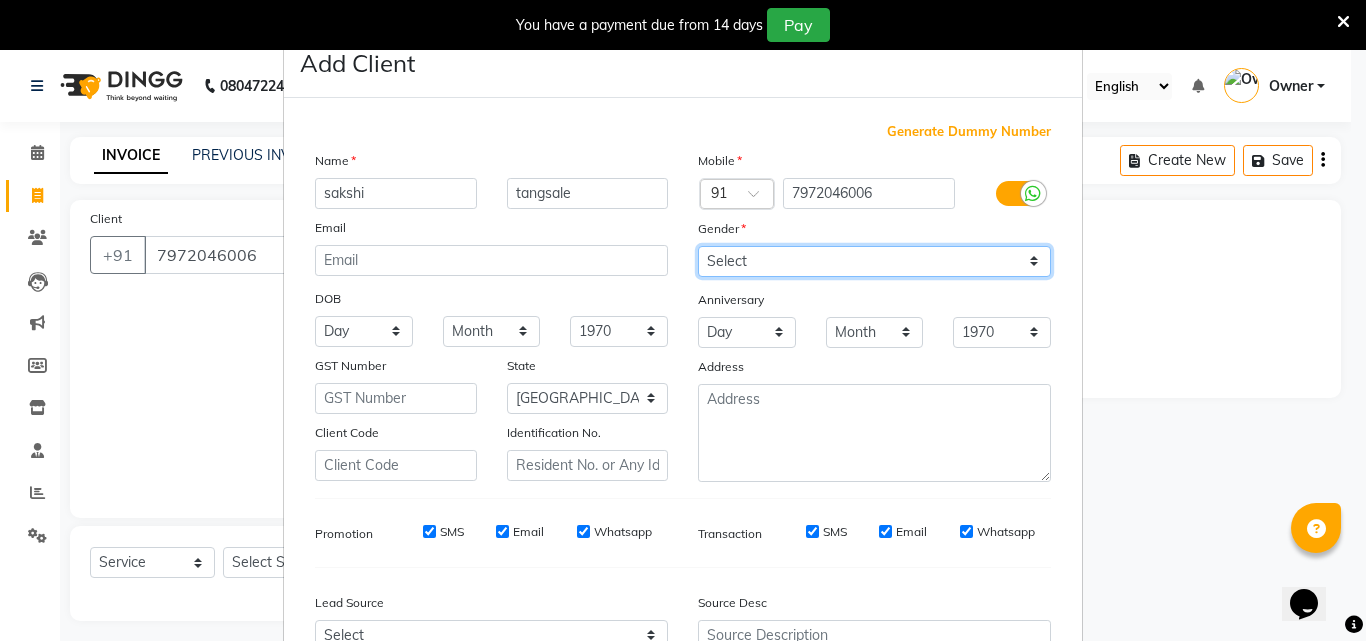 click on "Select [DEMOGRAPHIC_DATA] [DEMOGRAPHIC_DATA] Other Prefer Not To Say" at bounding box center (874, 261) 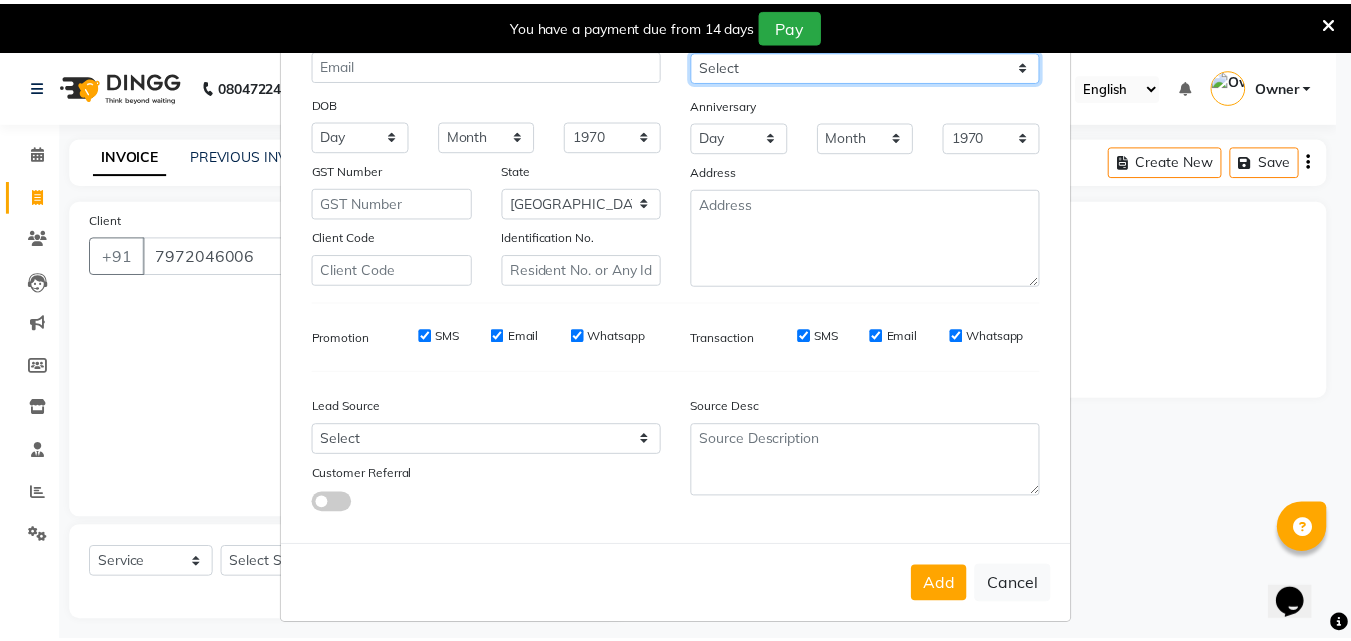 scroll, scrollTop: 208, scrollLeft: 0, axis: vertical 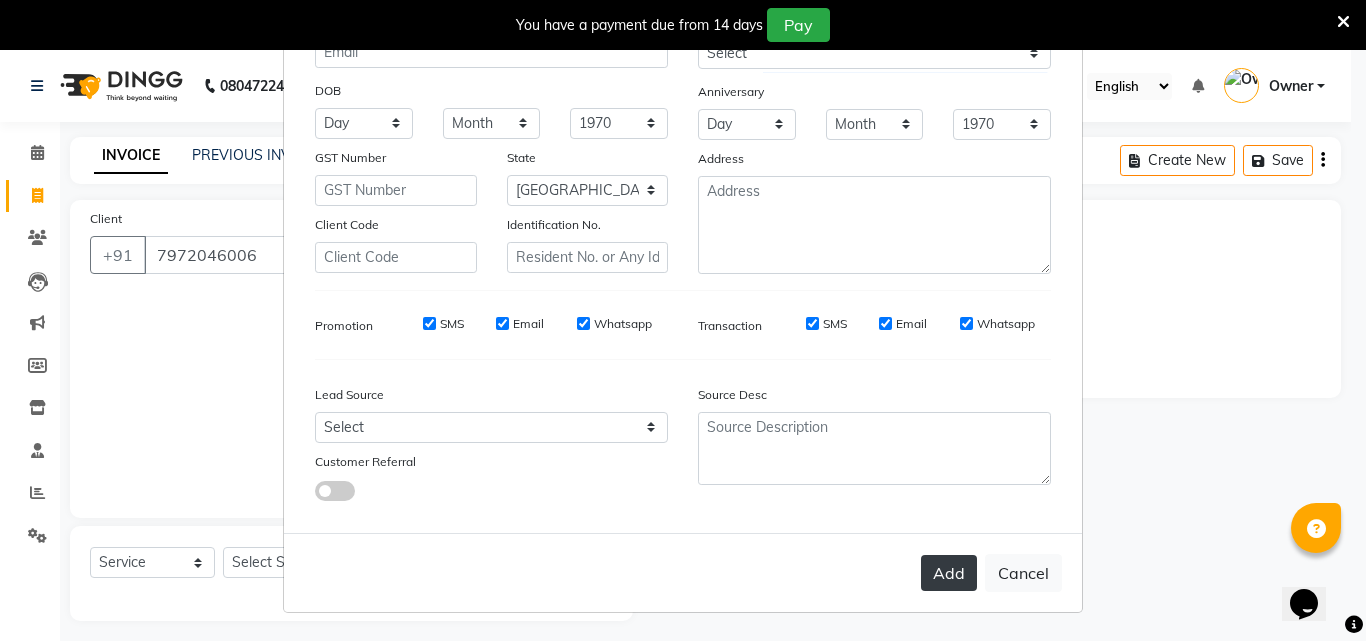 click on "Add" at bounding box center (949, 573) 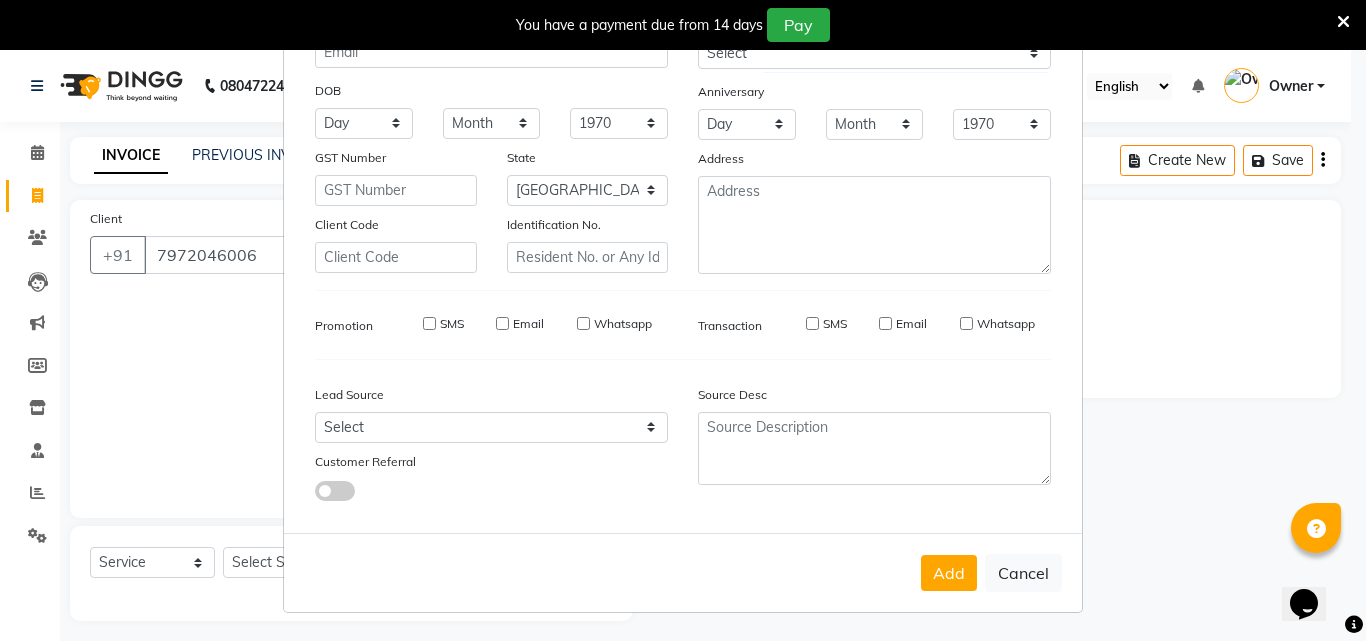 type 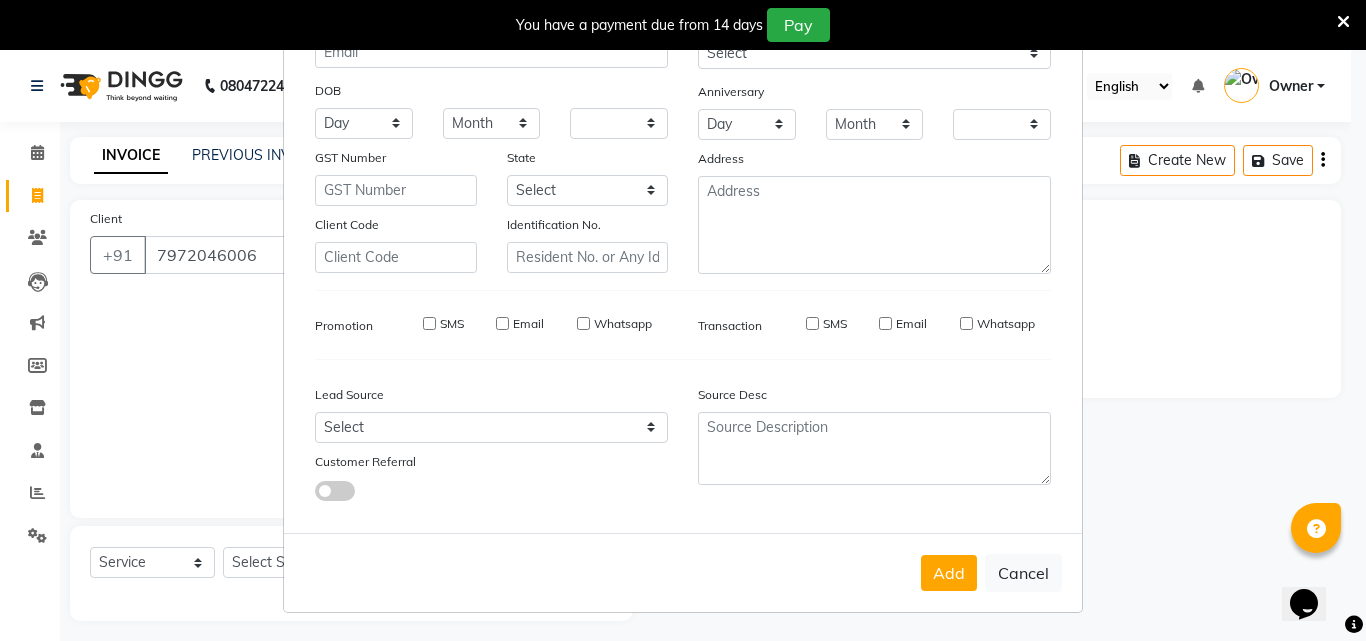 checkbox on "false" 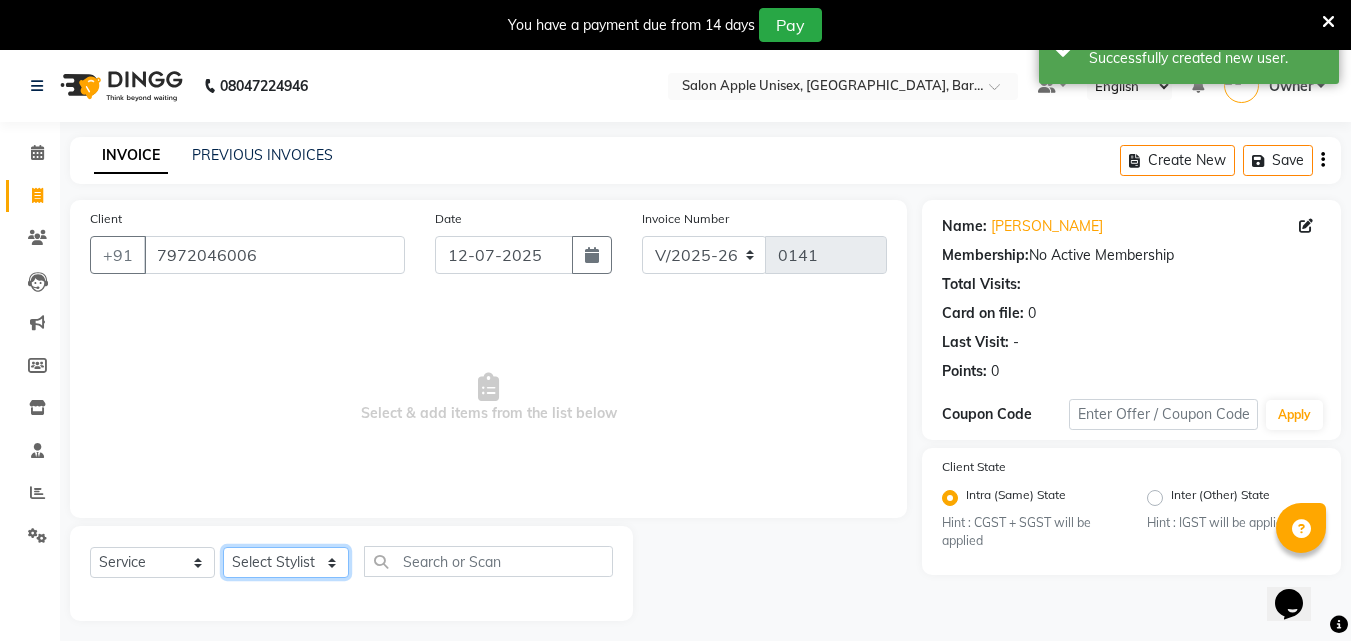 click on "Select Stylist [PERSON_NAME]  [PERSON_NAME]   [PERSON_NAME] [PERSON_NAME] Owner  [PERSON_NAME]" 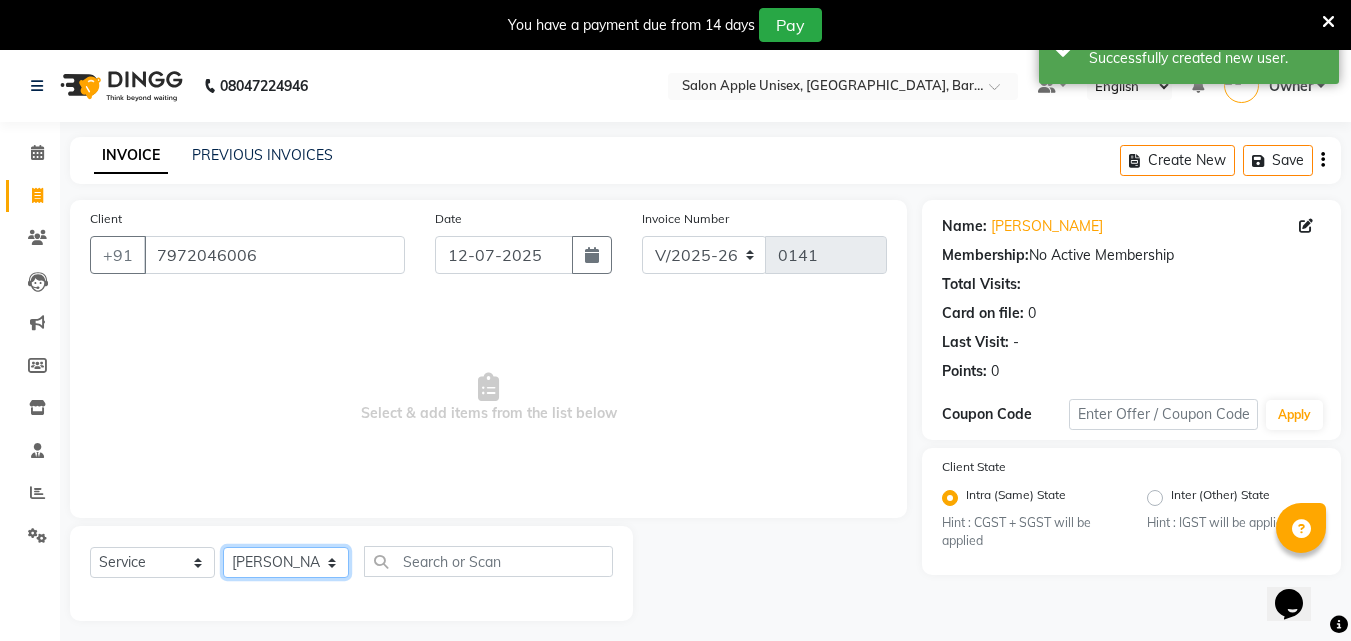 click on "Select Stylist [PERSON_NAME]  [PERSON_NAME]   [PERSON_NAME] [PERSON_NAME] Owner  [PERSON_NAME]" 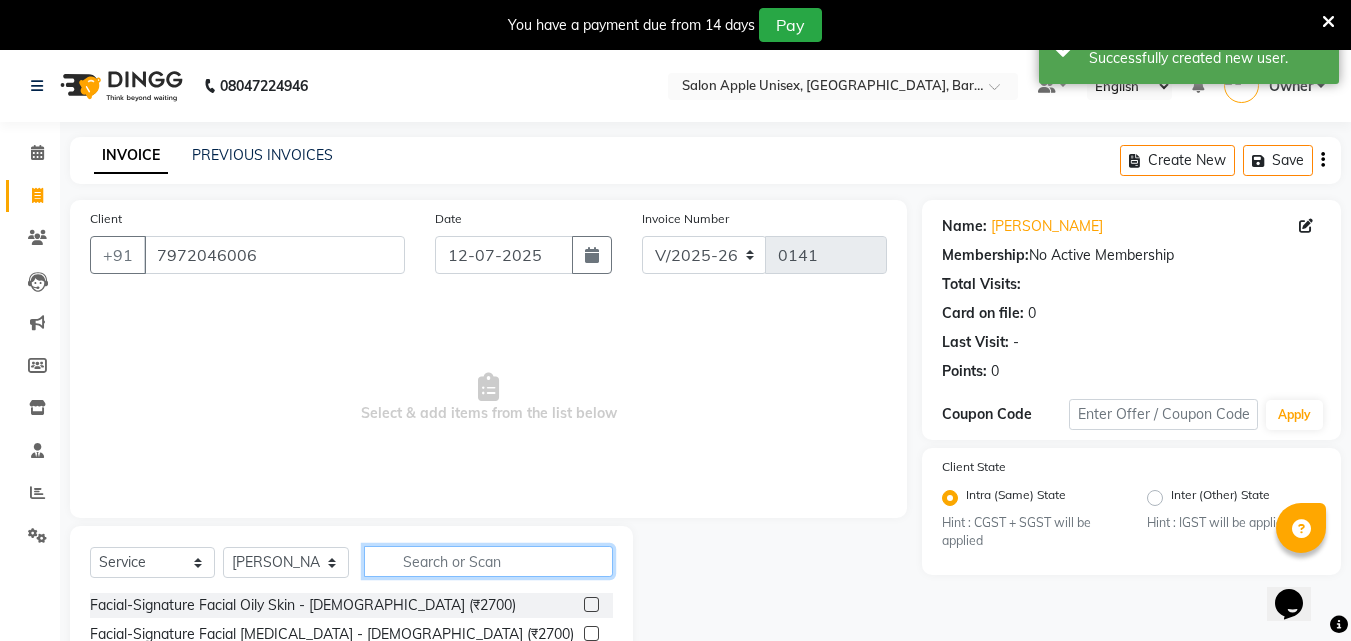 click 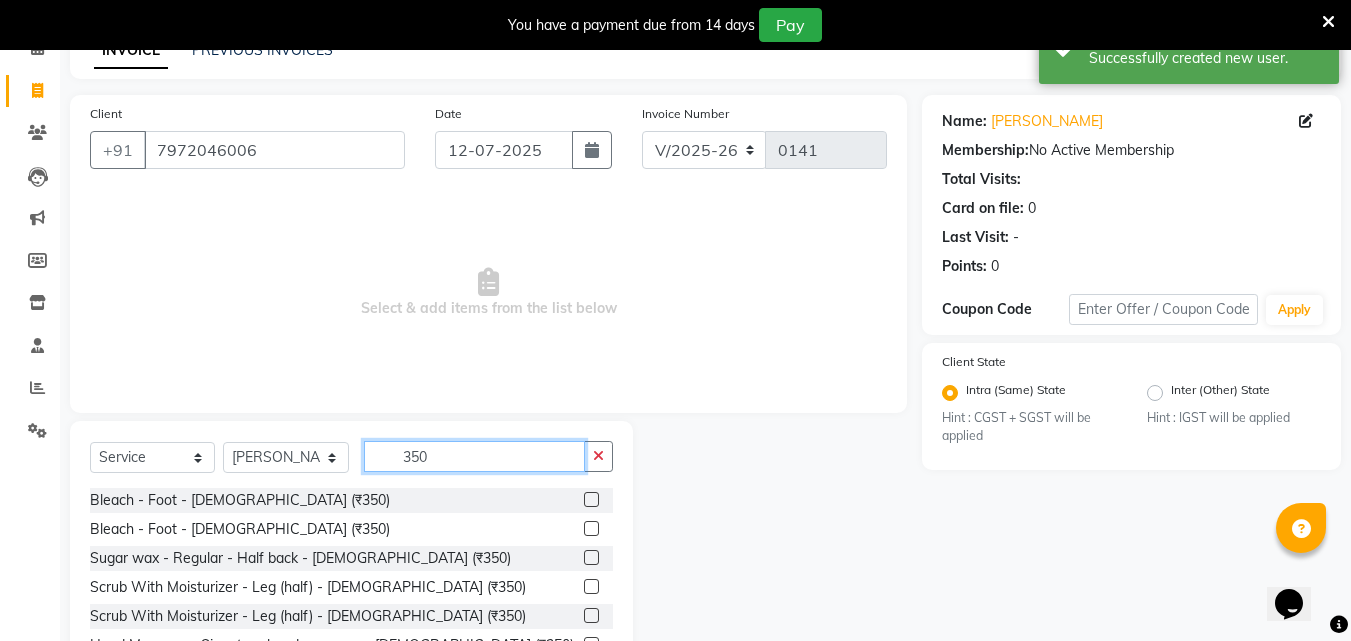 scroll, scrollTop: 210, scrollLeft: 0, axis: vertical 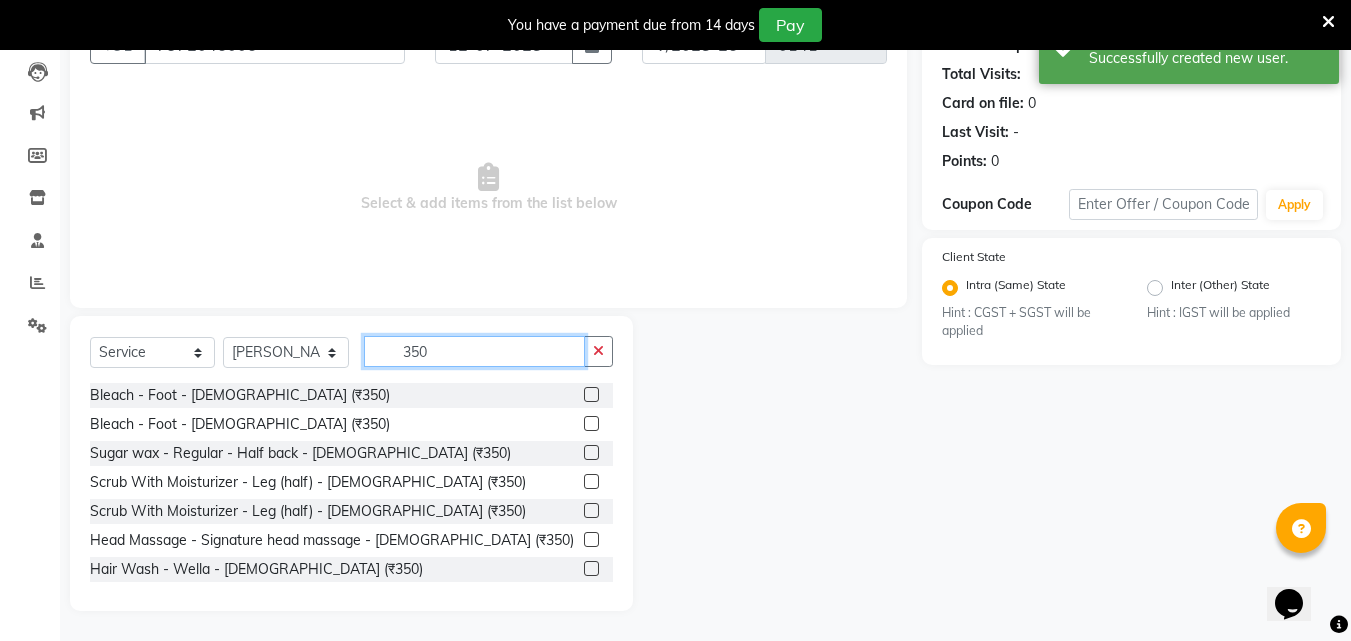type on "350" 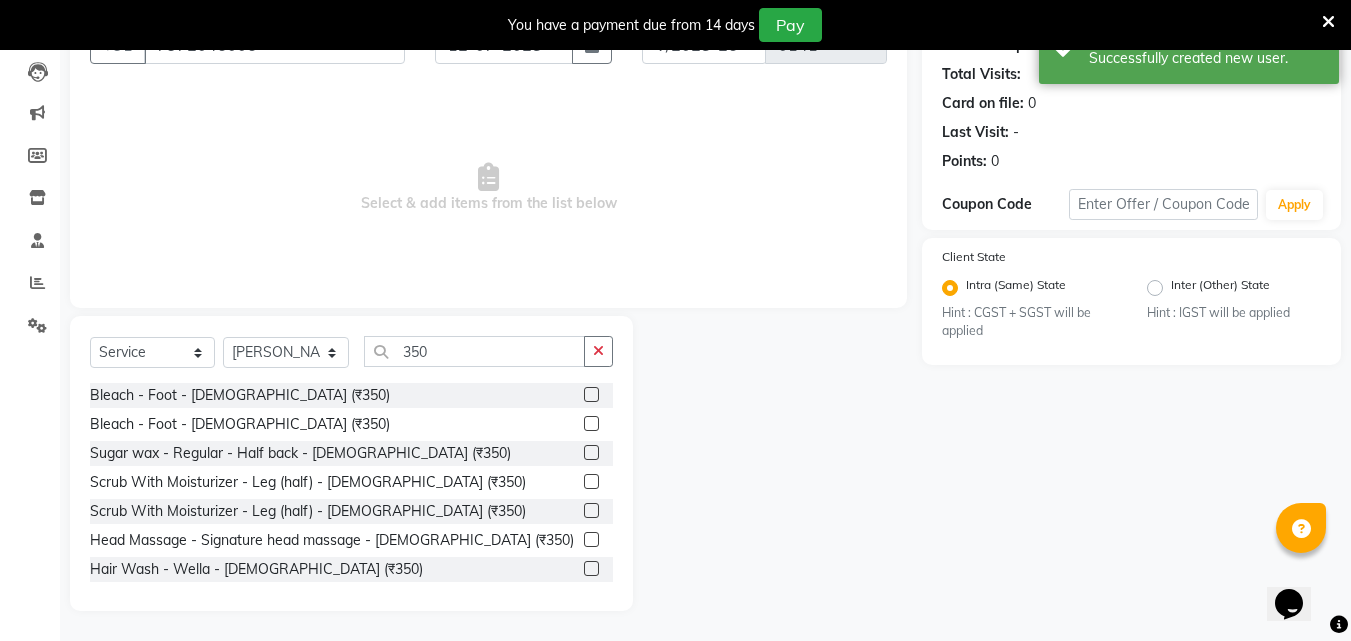 click 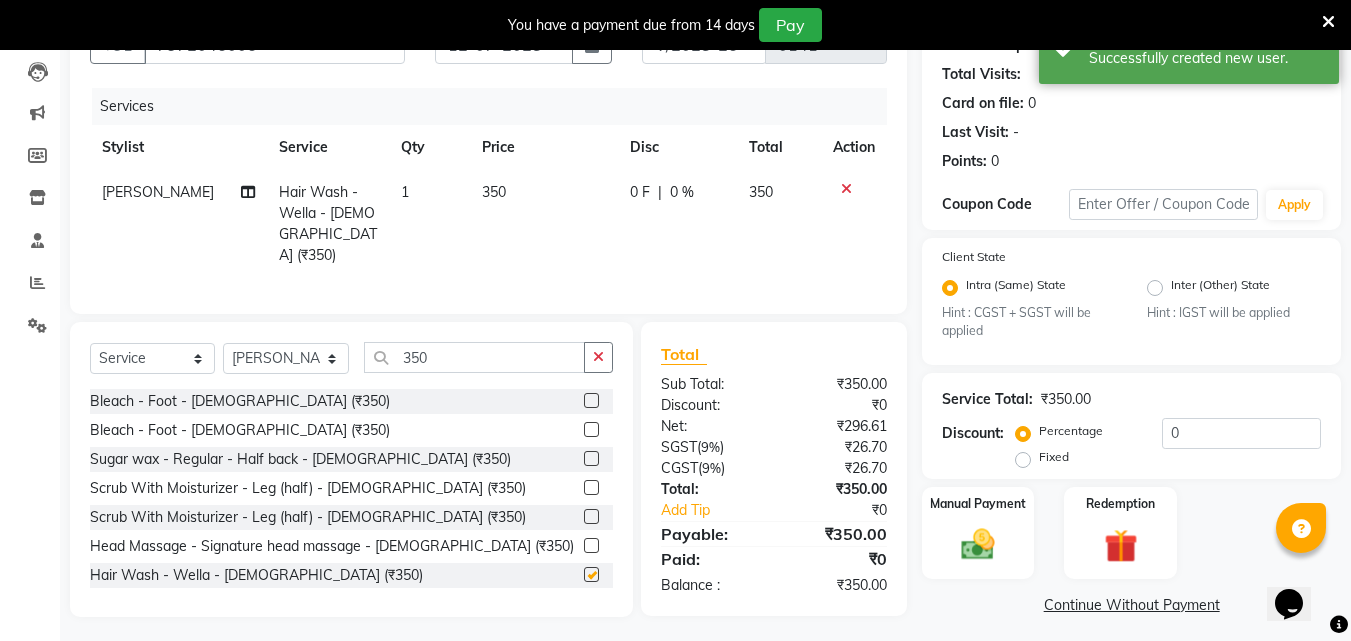 checkbox on "false" 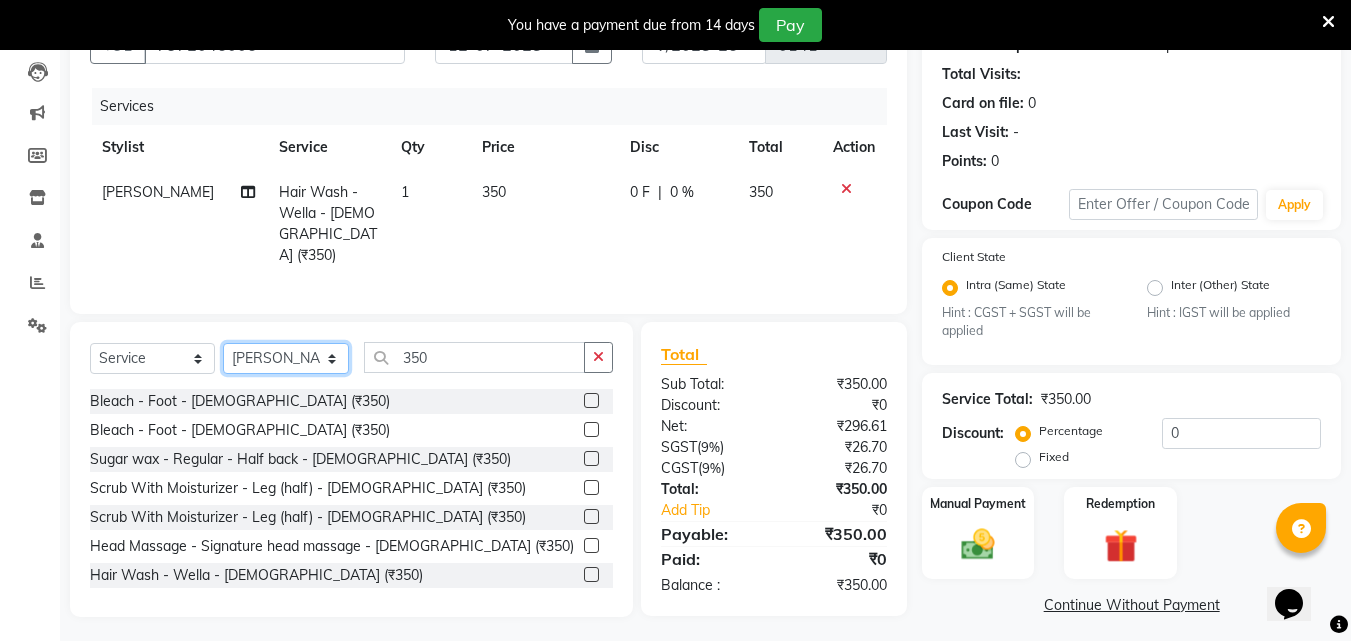click on "Select Stylist [PERSON_NAME]  [PERSON_NAME]   [PERSON_NAME] [PERSON_NAME] Owner  [PERSON_NAME]" 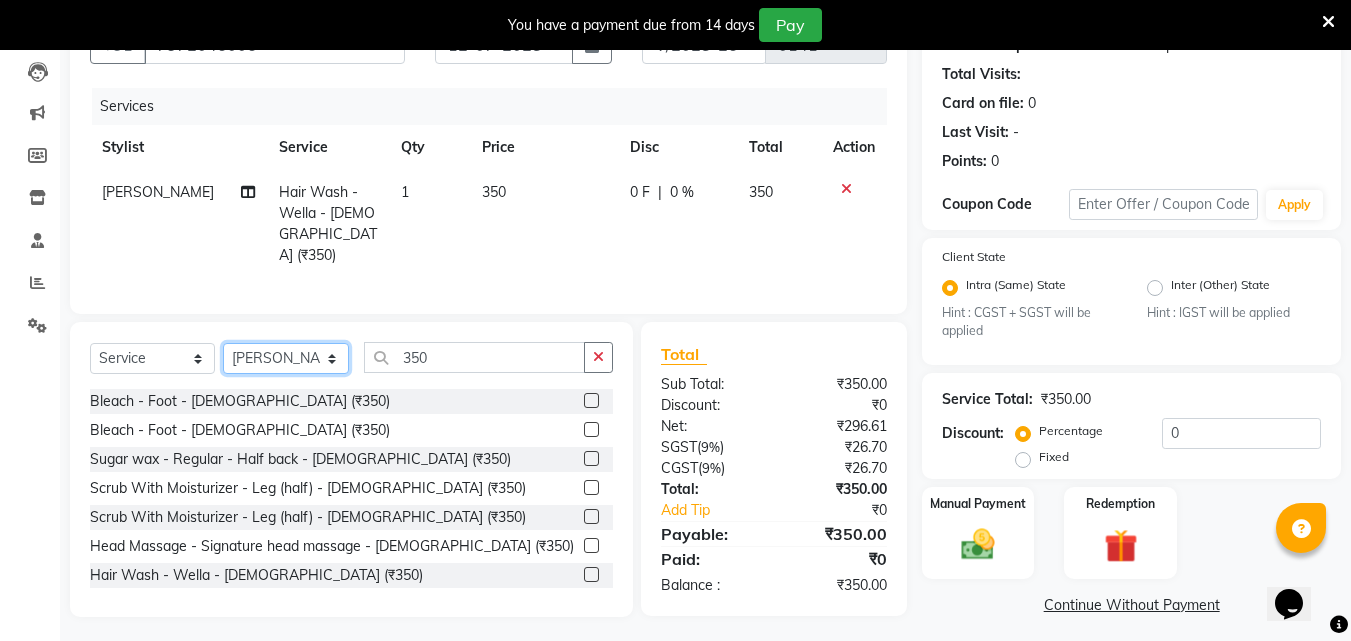 click on "Select Stylist [PERSON_NAME]  [PERSON_NAME]   [PERSON_NAME] [PERSON_NAME] Owner  [PERSON_NAME]" 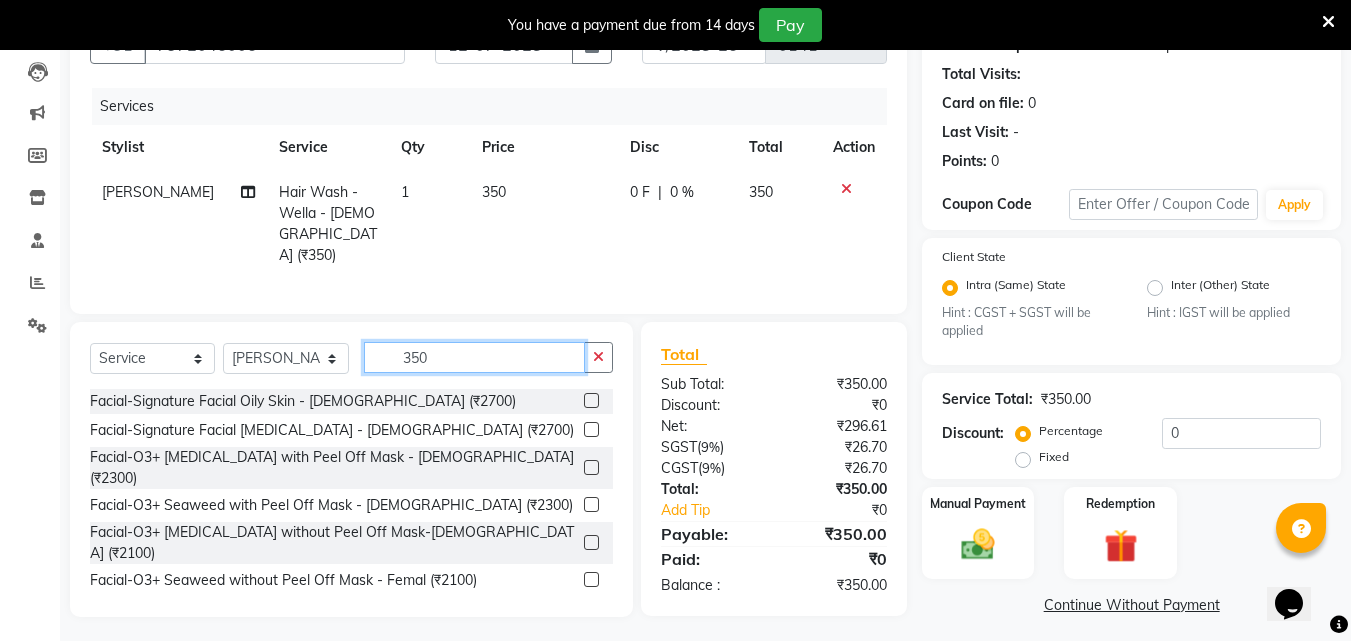 click on "350" 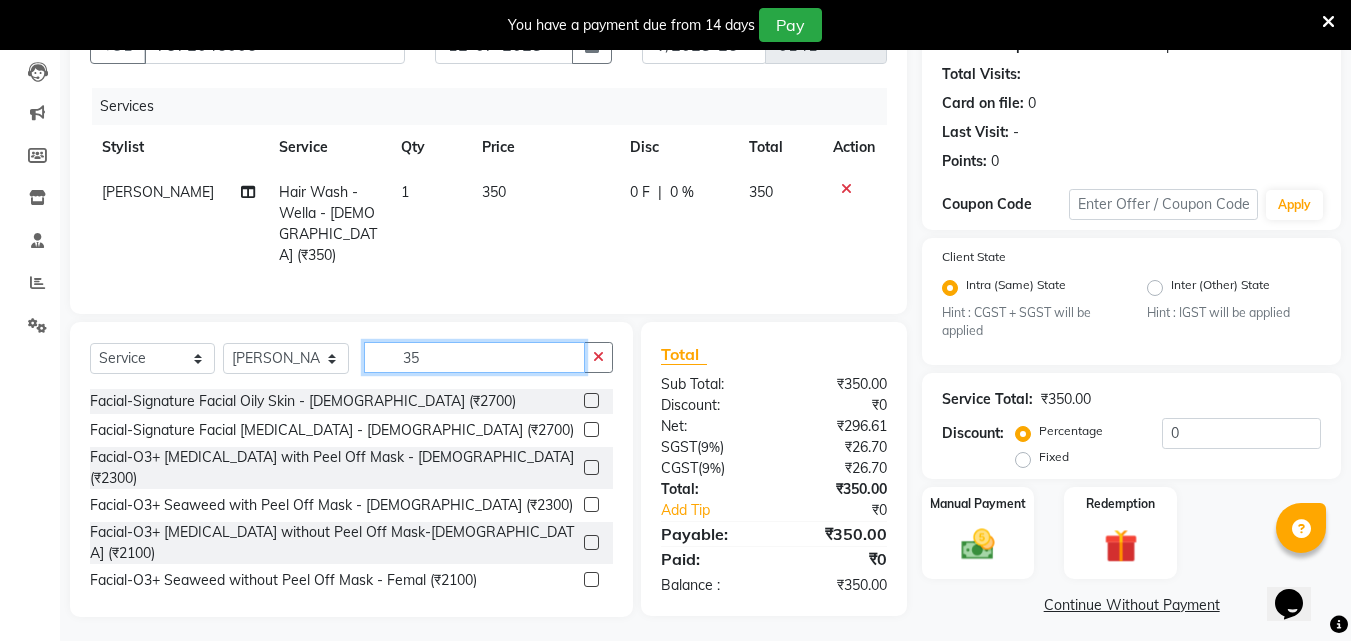 type on "3" 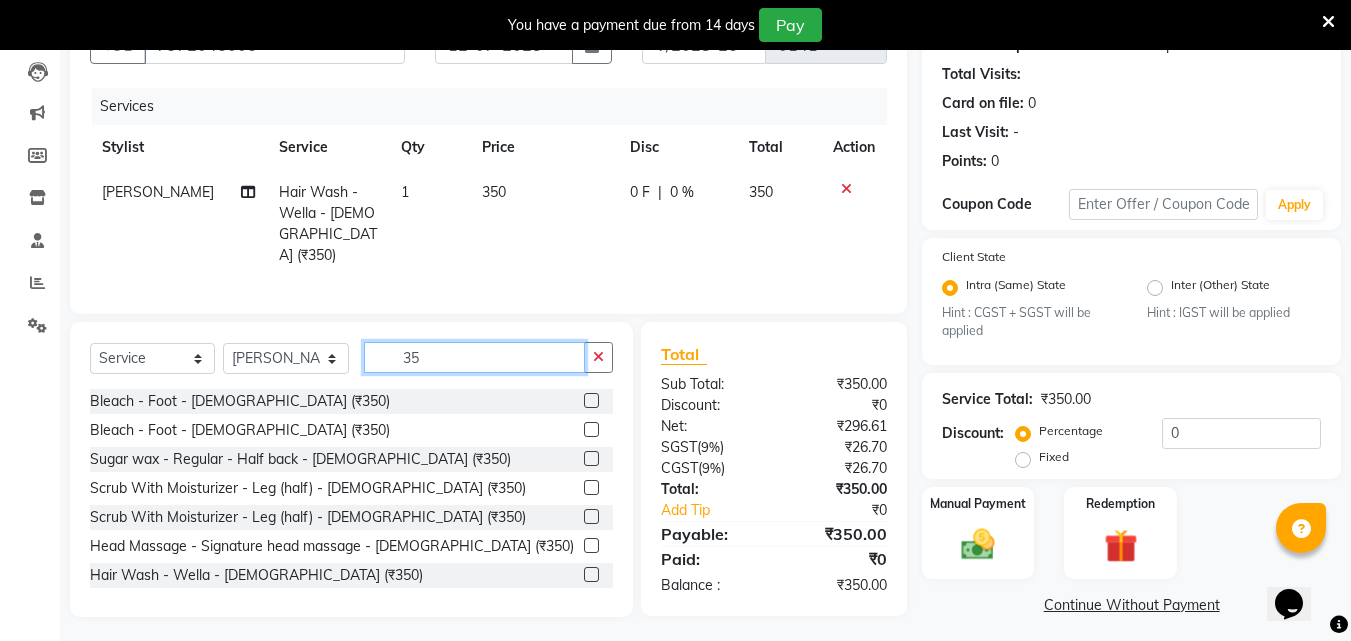 type on "350" 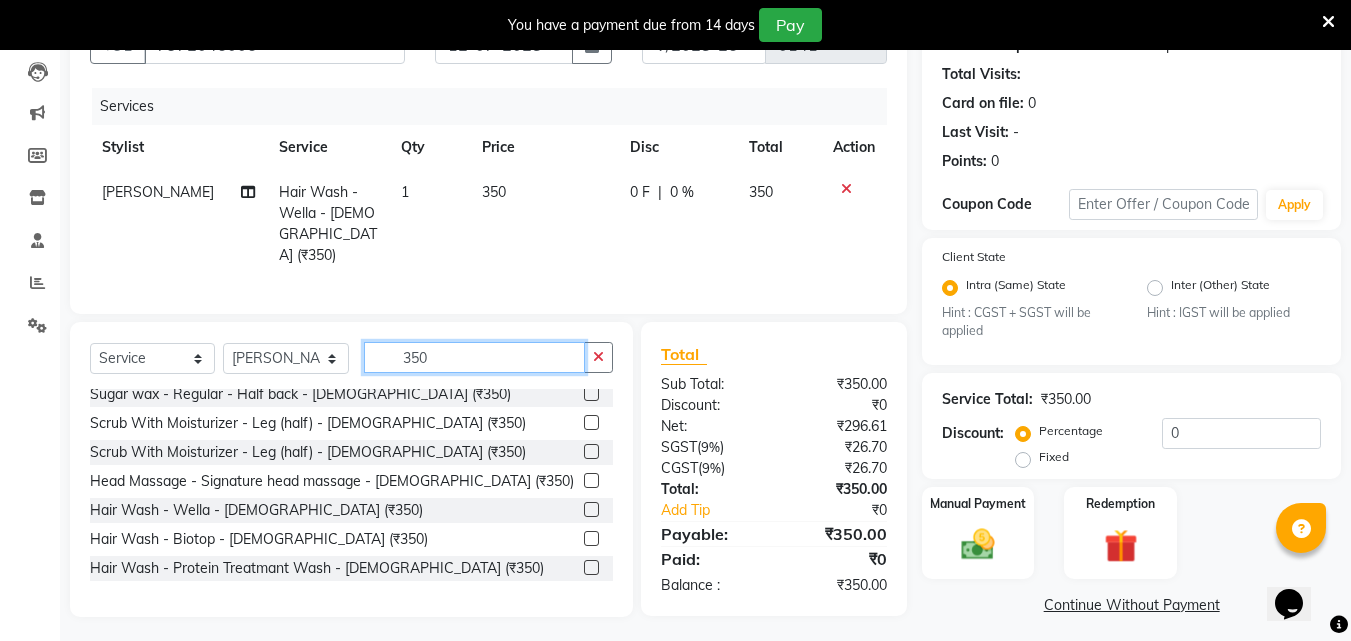 scroll, scrollTop: 100, scrollLeft: 0, axis: vertical 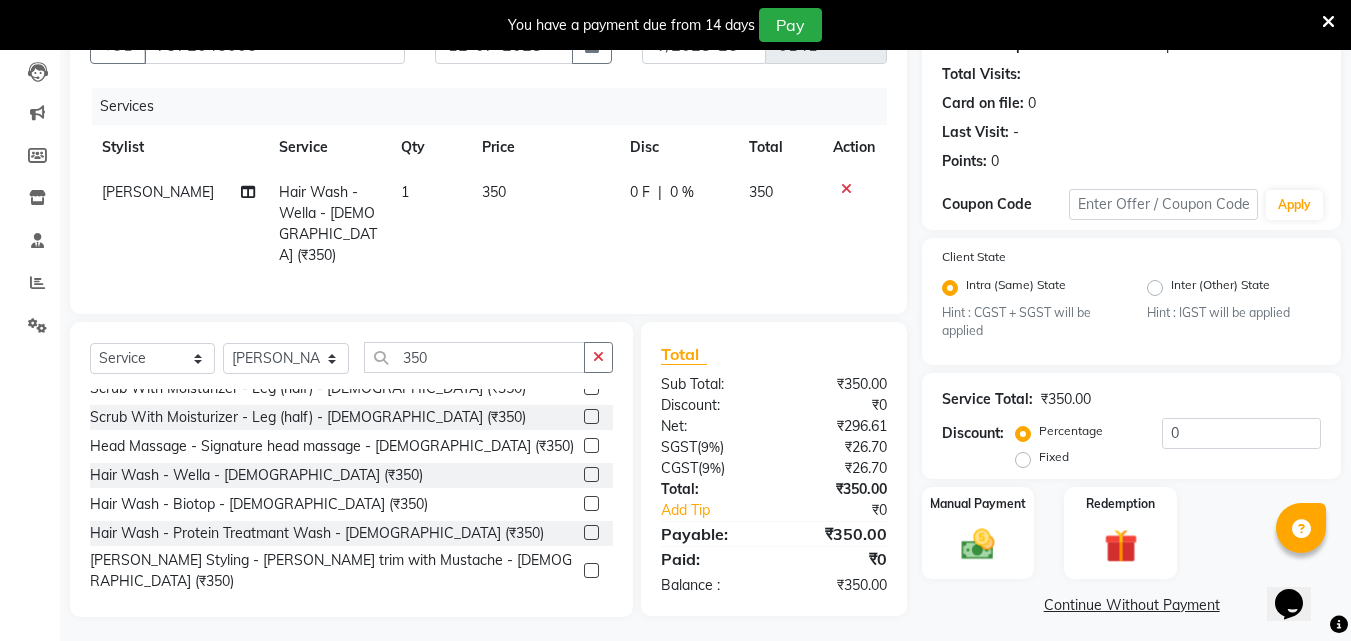 click 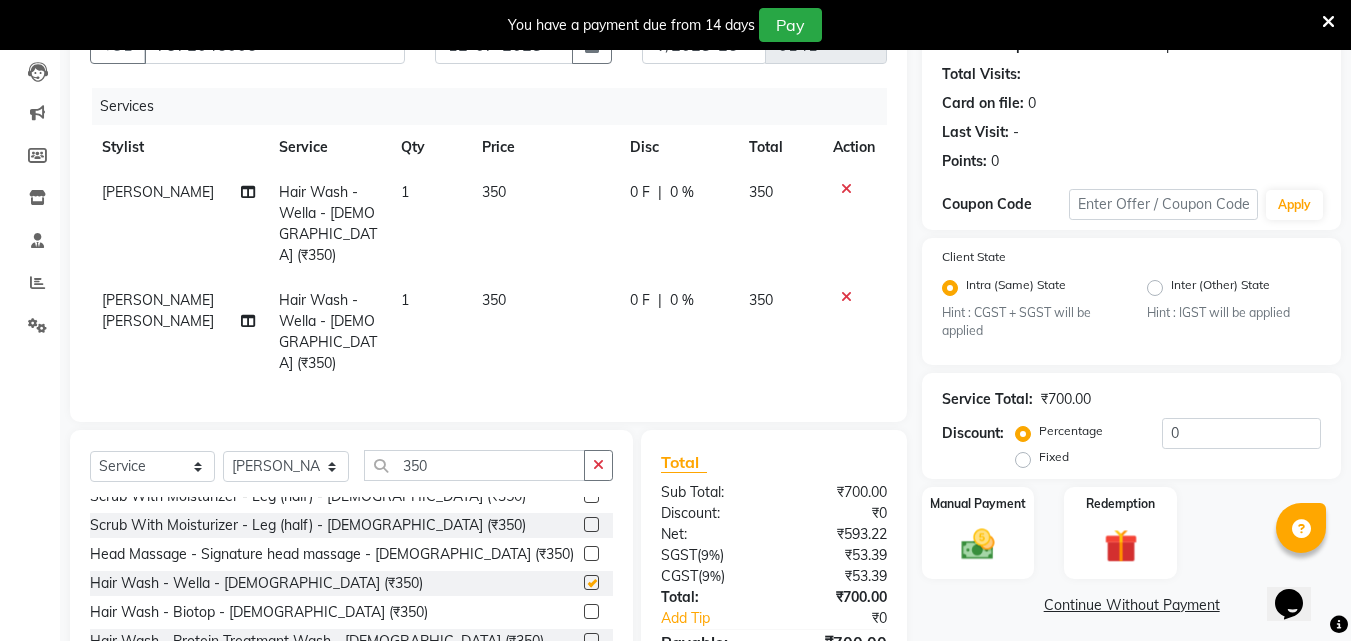 checkbox on "false" 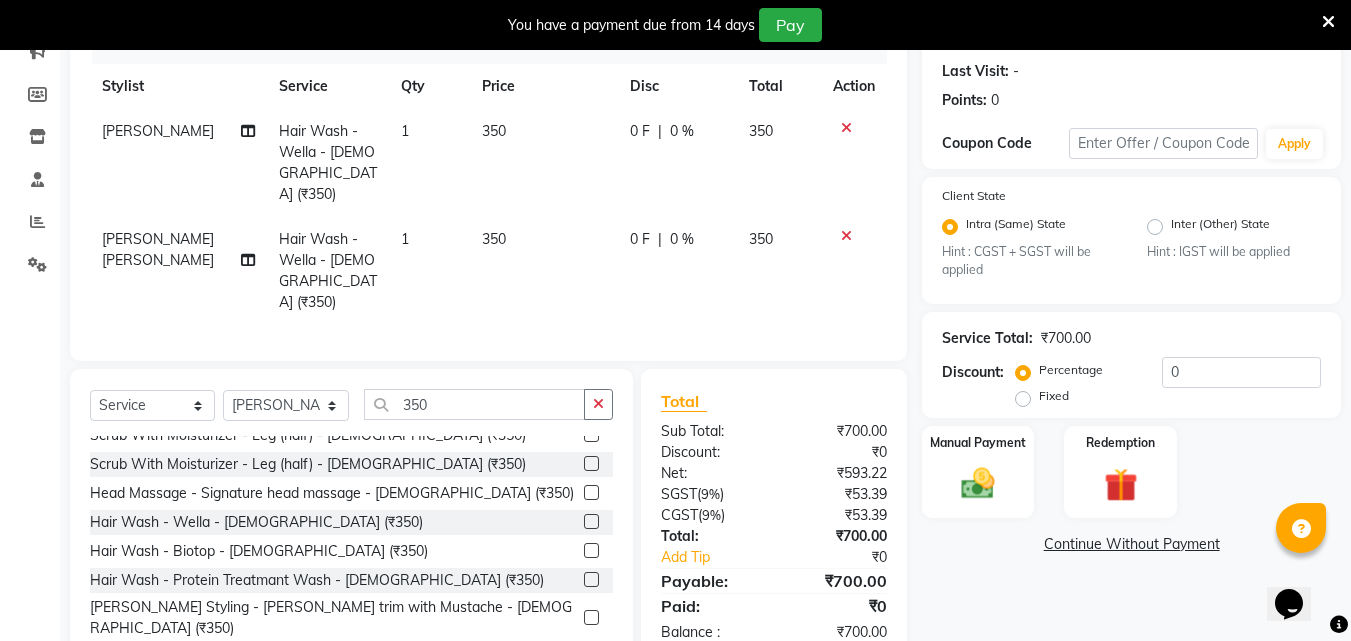 scroll, scrollTop: 297, scrollLeft: 0, axis: vertical 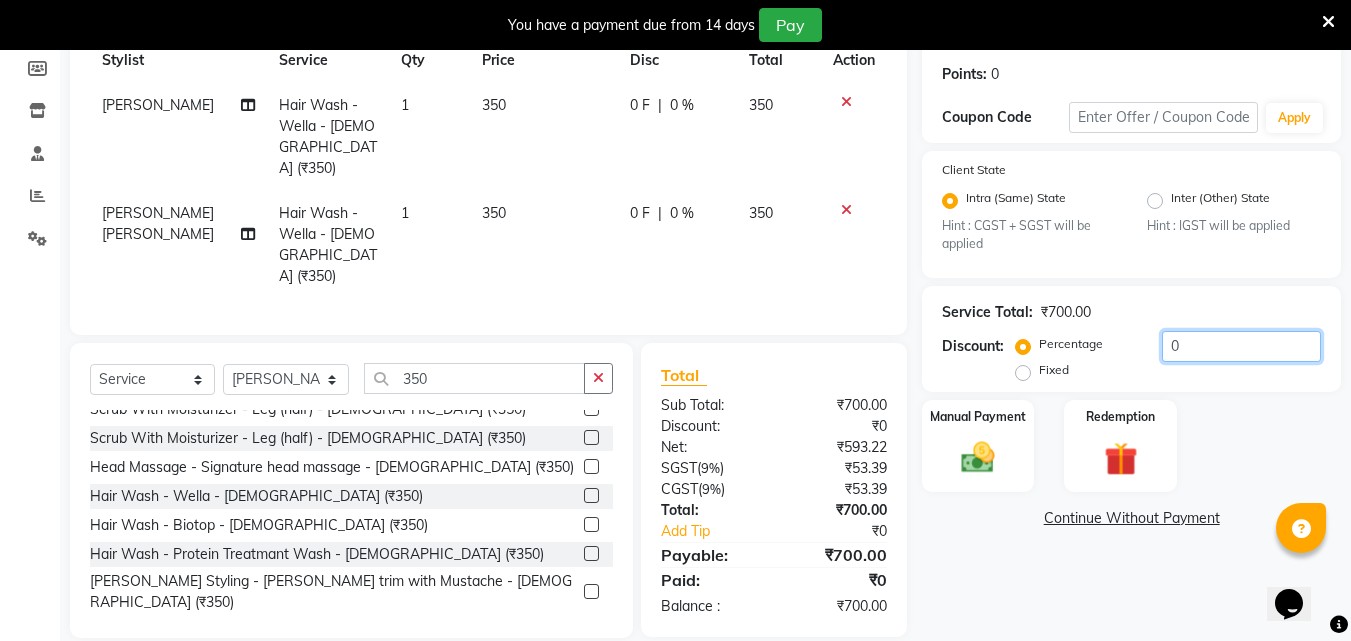 click on "0" 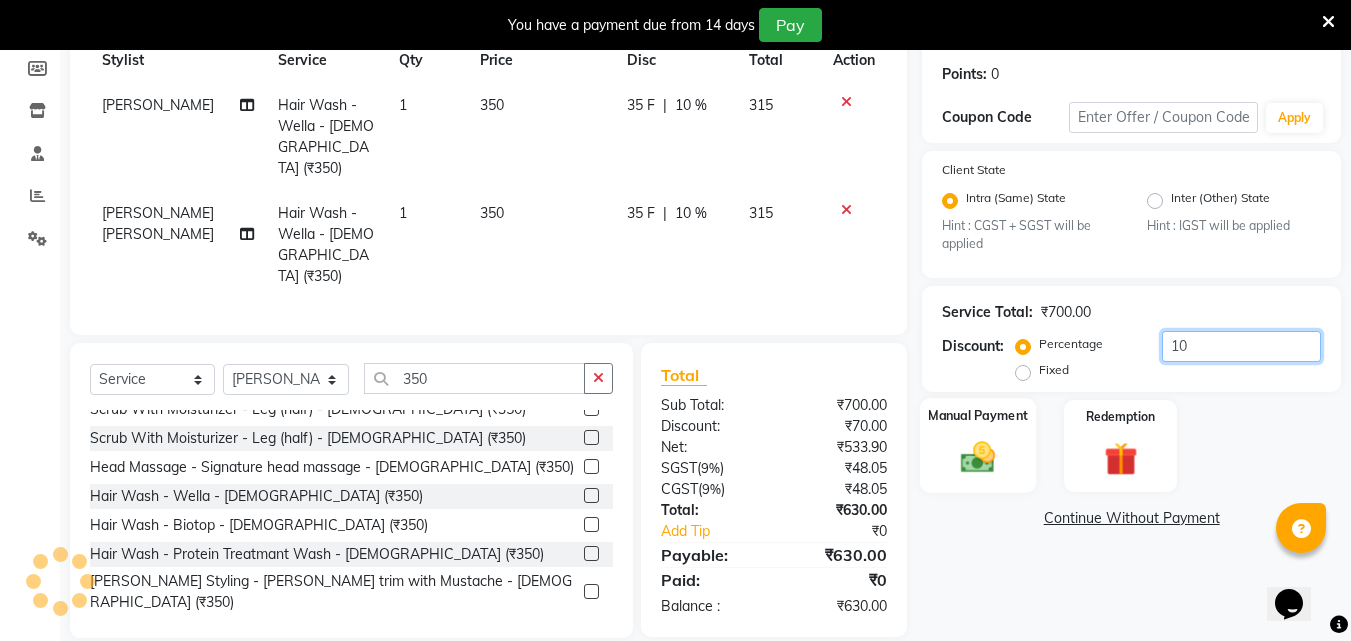 type on "10" 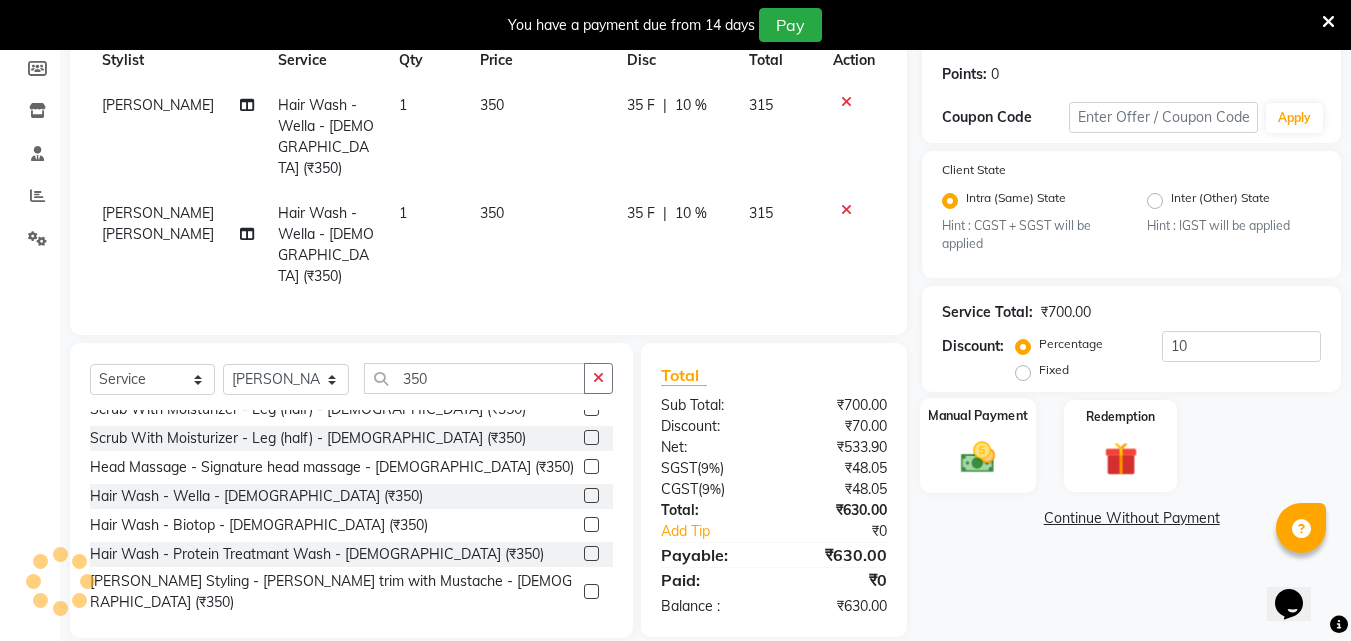 click 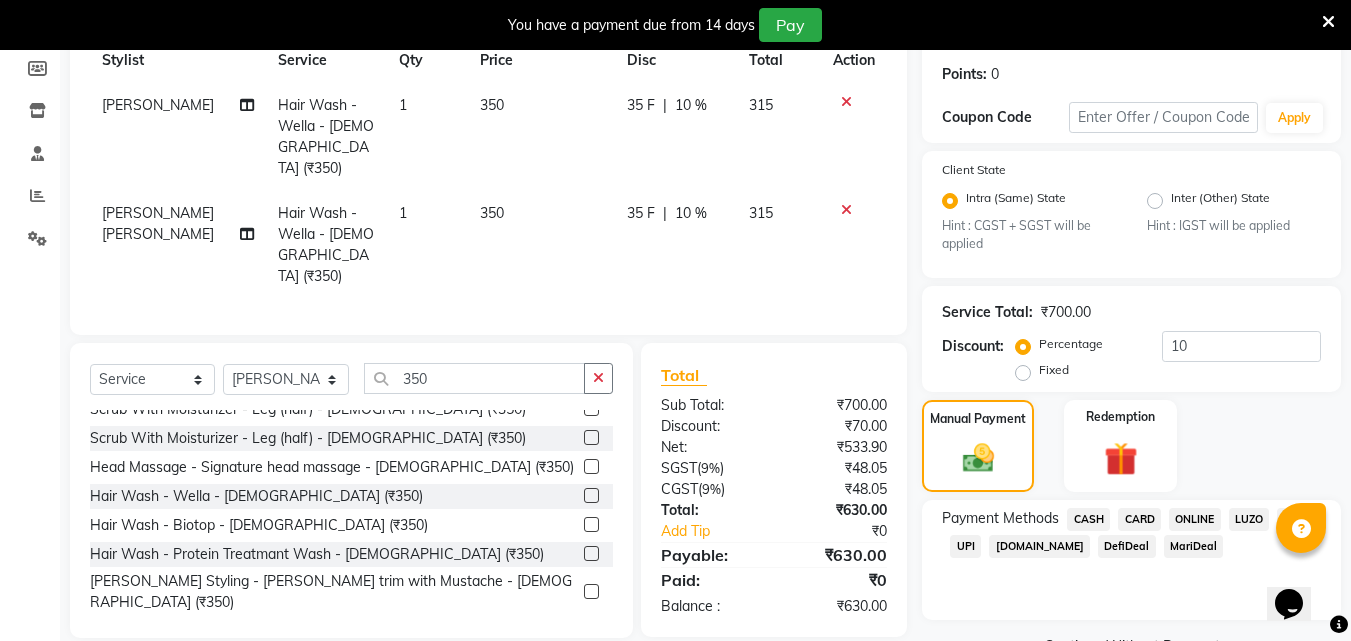 click on "ONLINE" 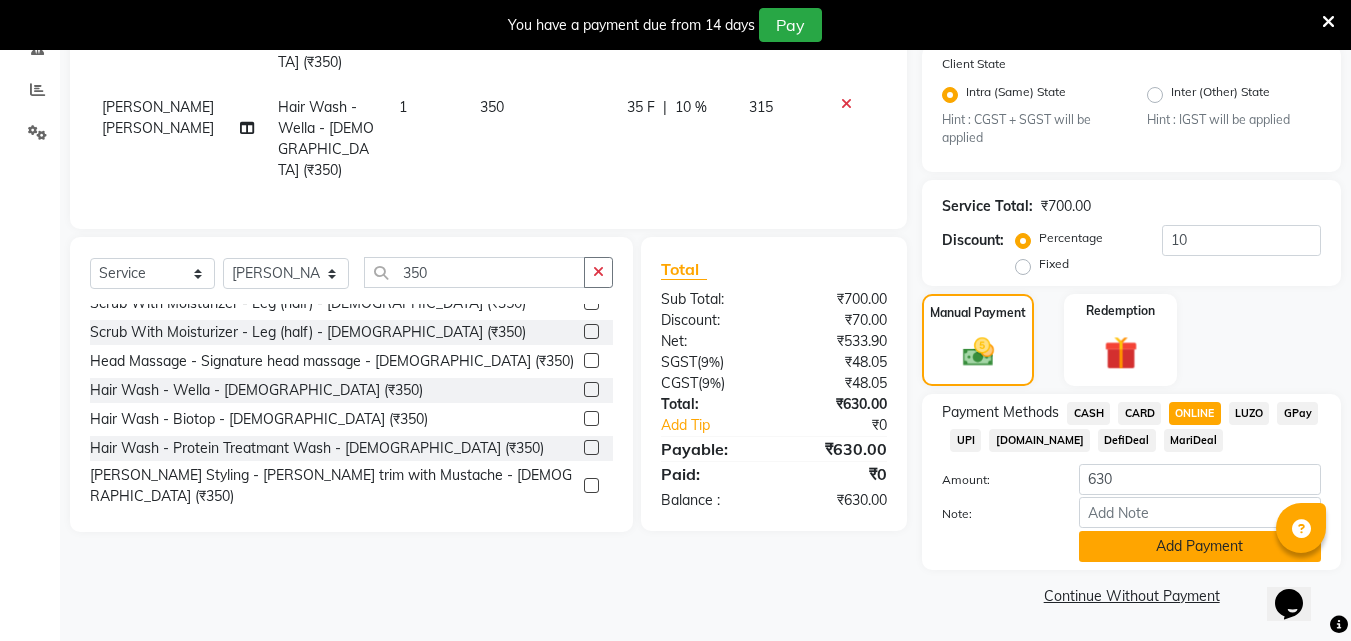 click on "Add Payment" 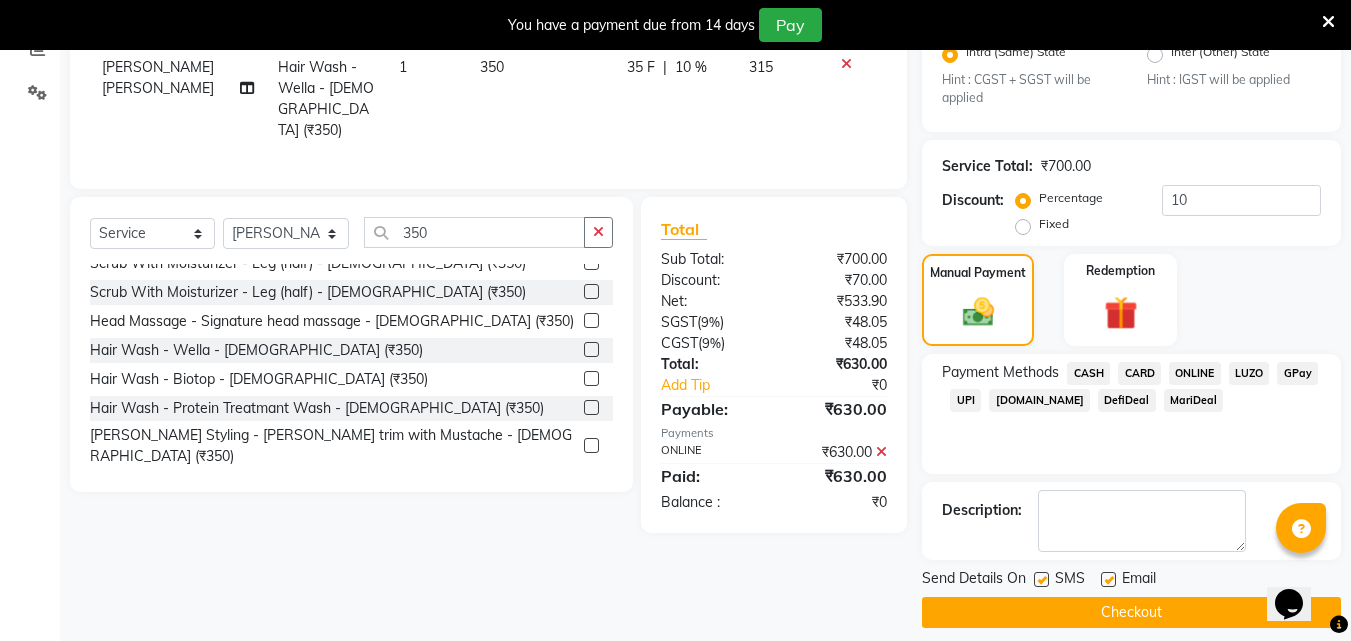 scroll, scrollTop: 460, scrollLeft: 0, axis: vertical 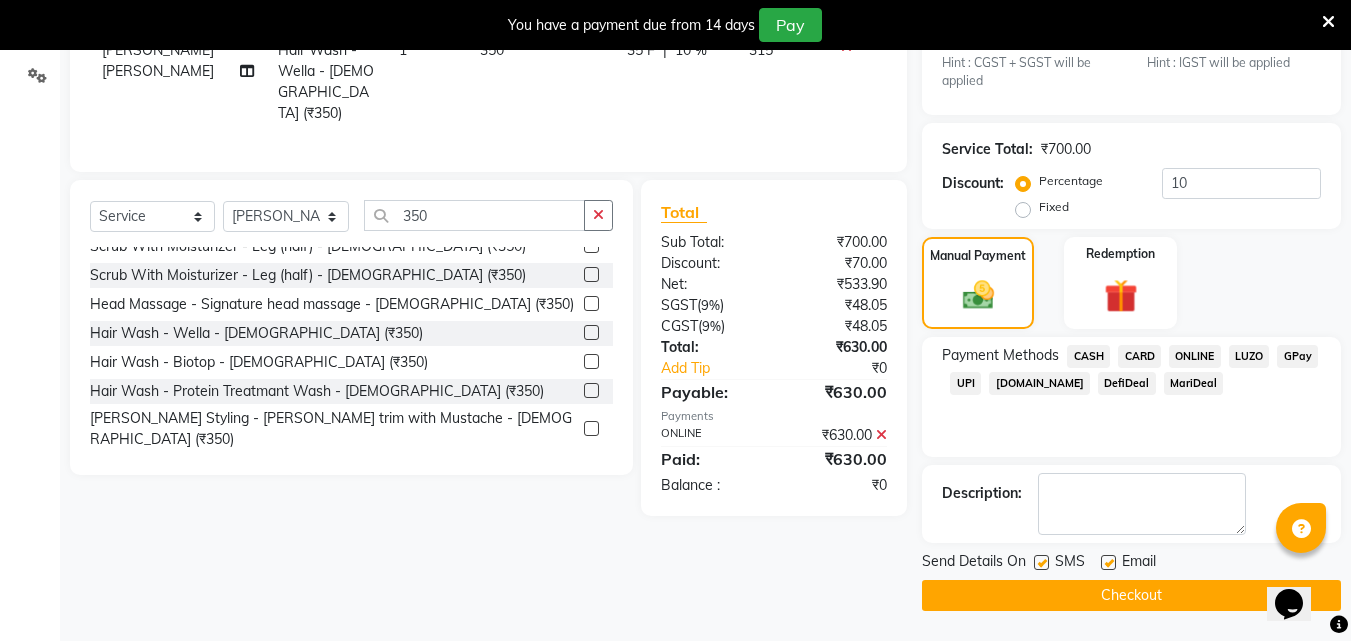 click on "Checkout" 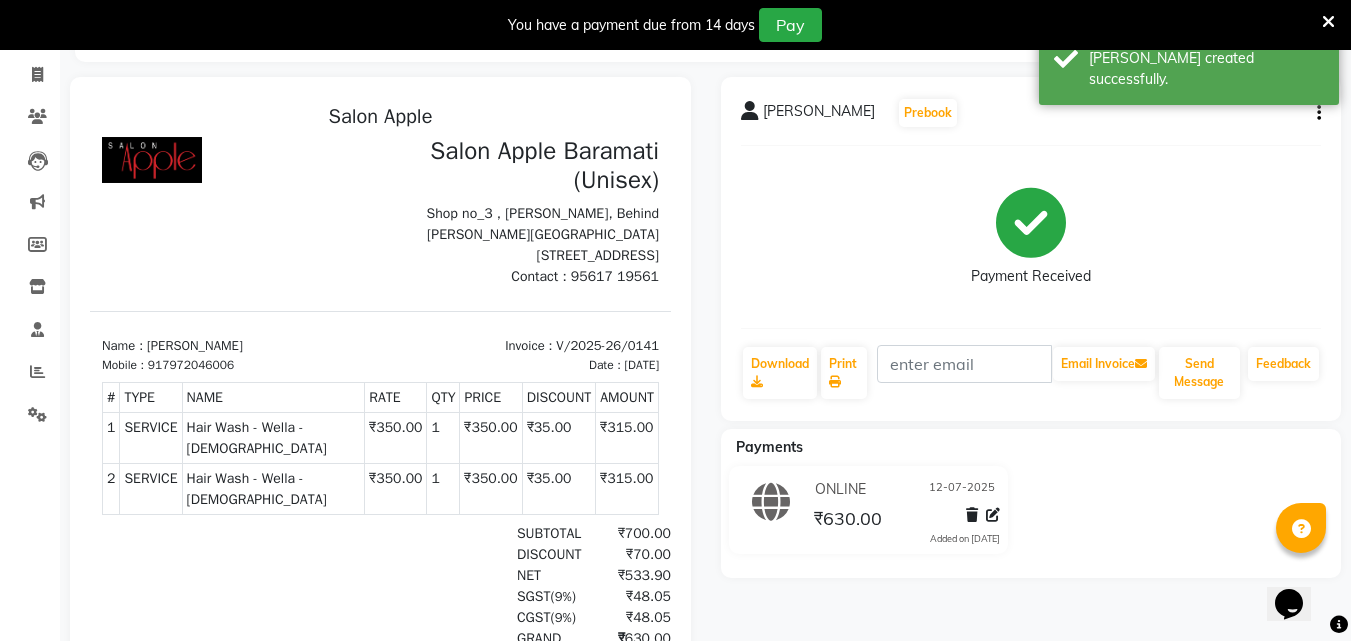 scroll, scrollTop: 0, scrollLeft: 0, axis: both 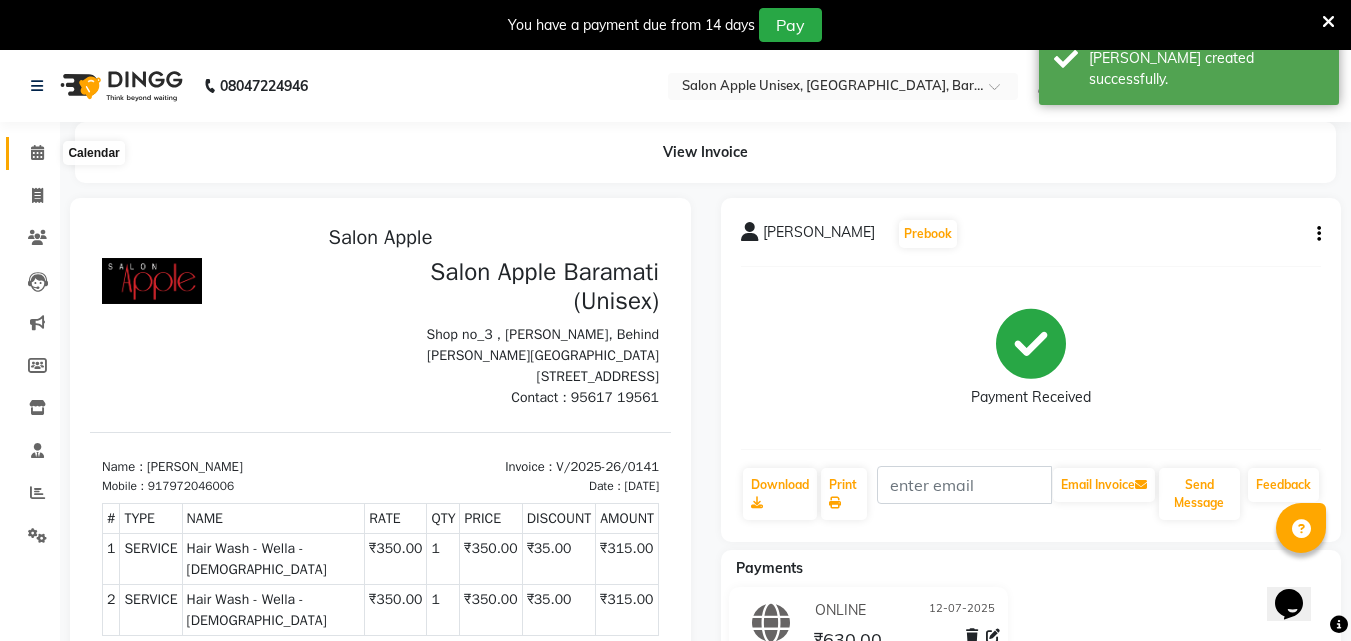 click 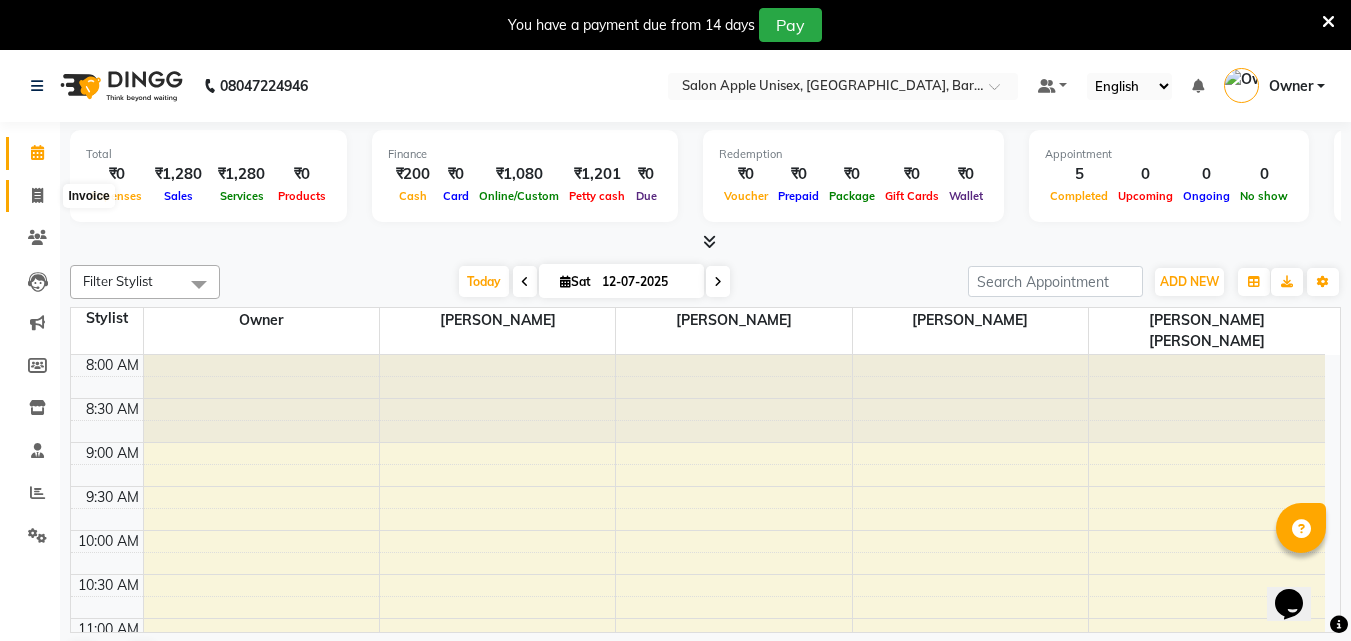 click 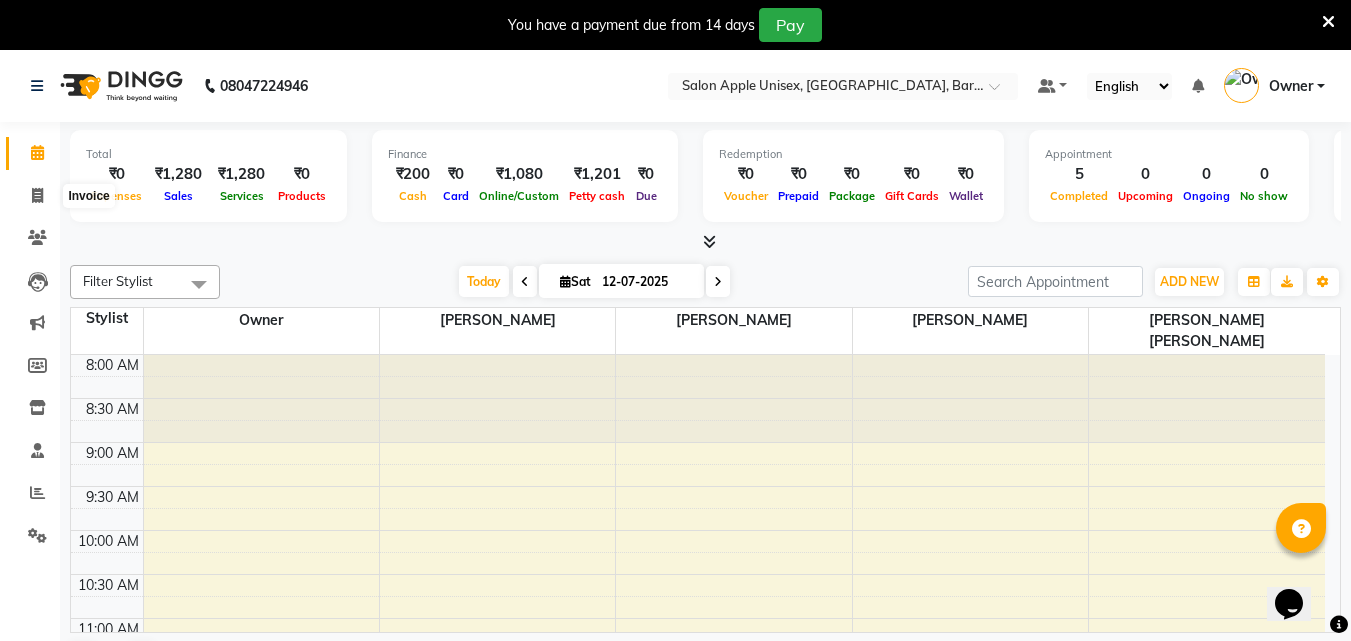 select on "service" 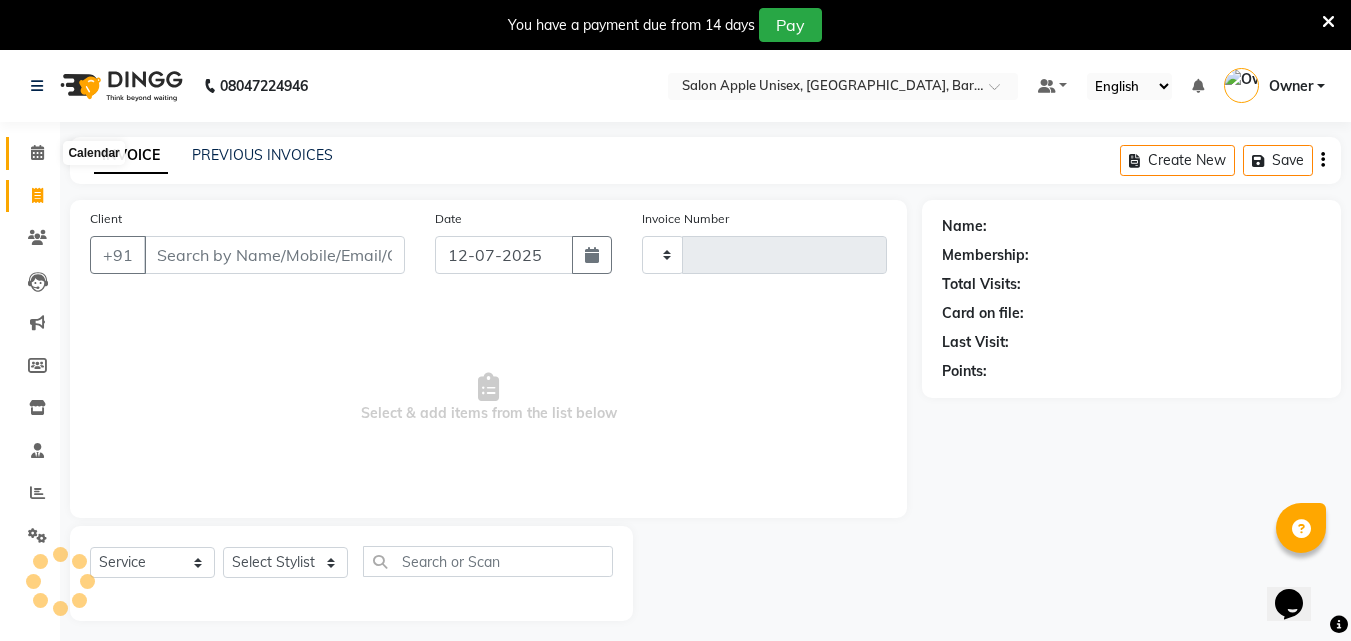 type on "0142" 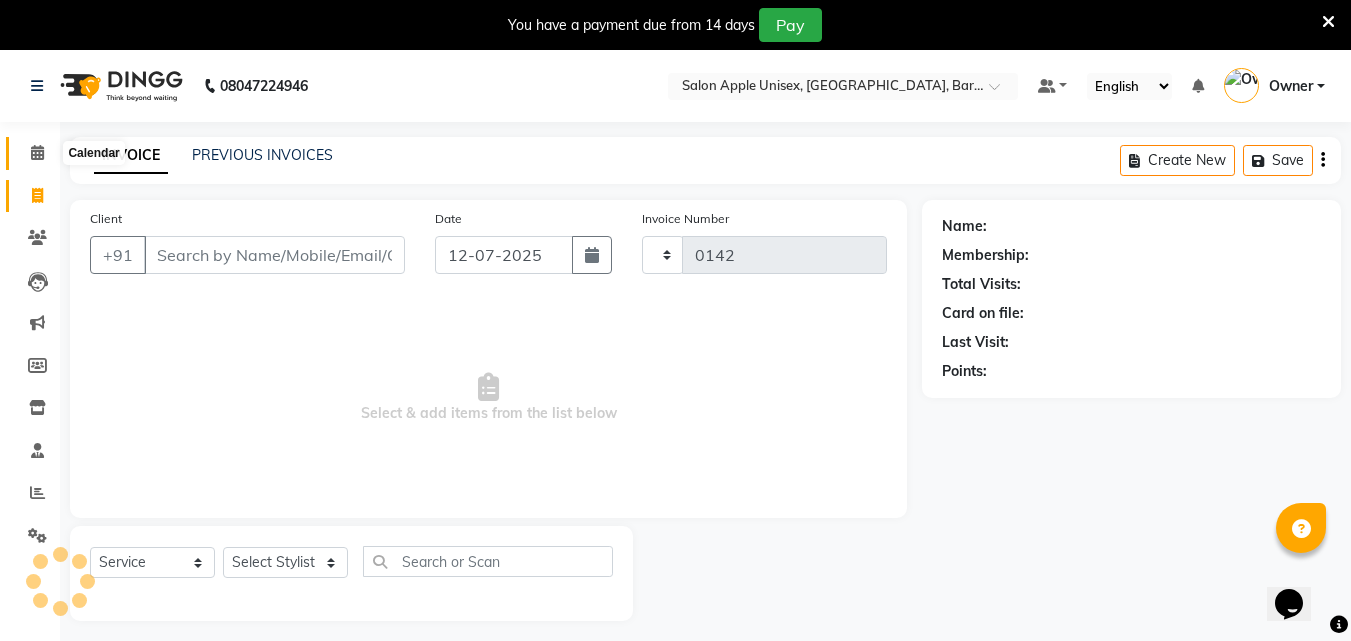 select on "4957" 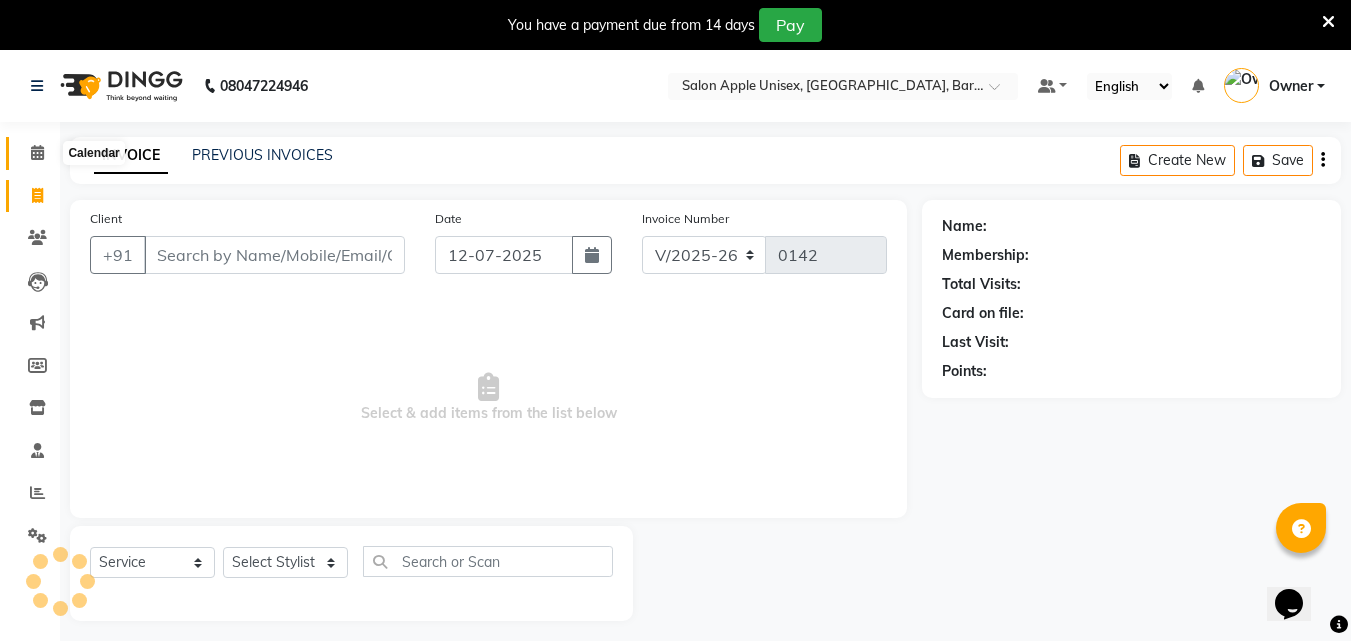 click 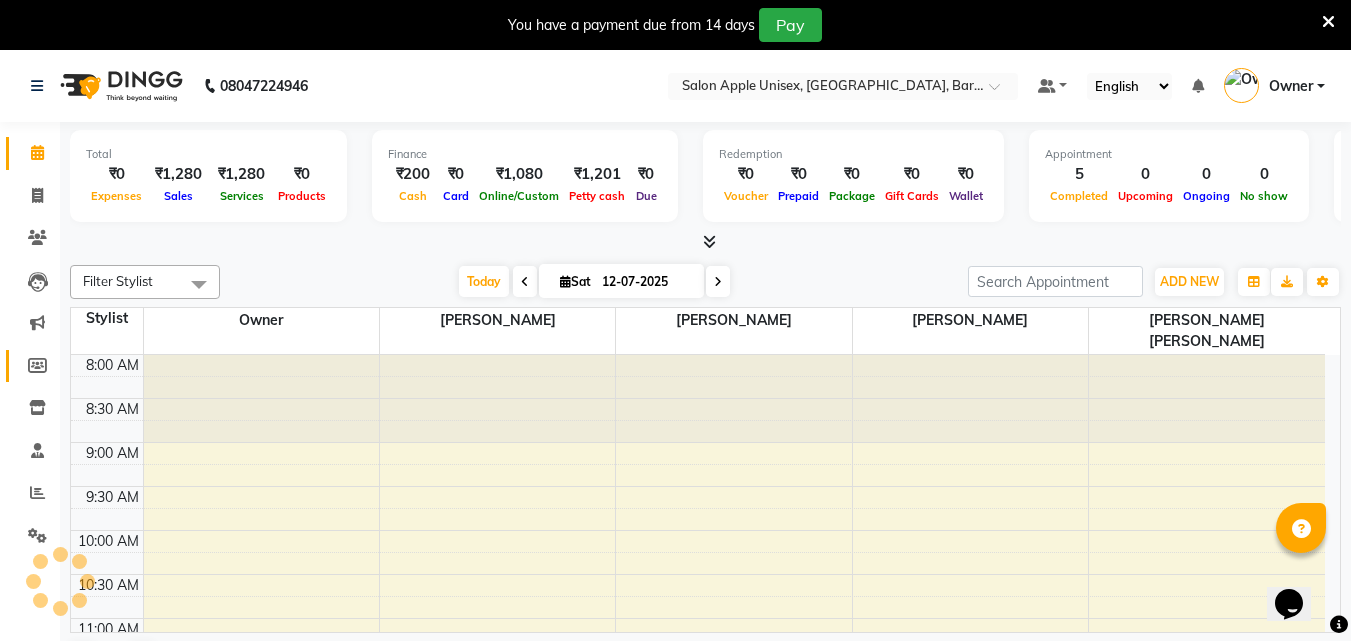 scroll, scrollTop: 845, scrollLeft: 0, axis: vertical 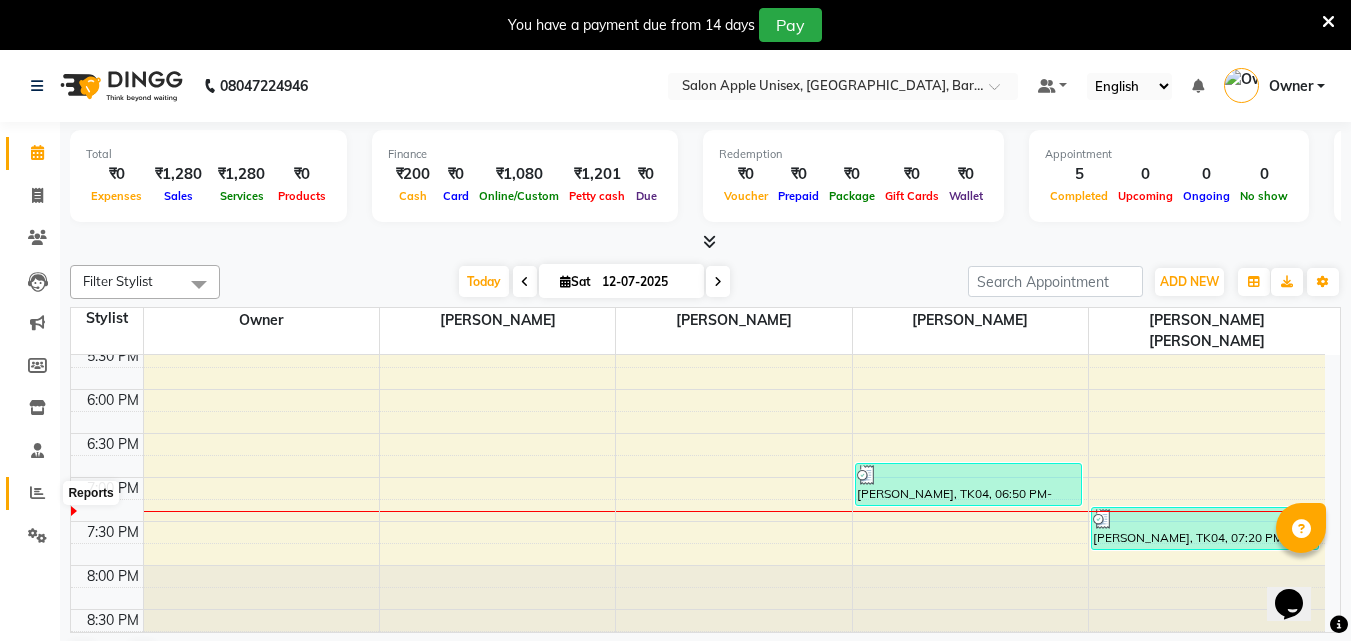 click 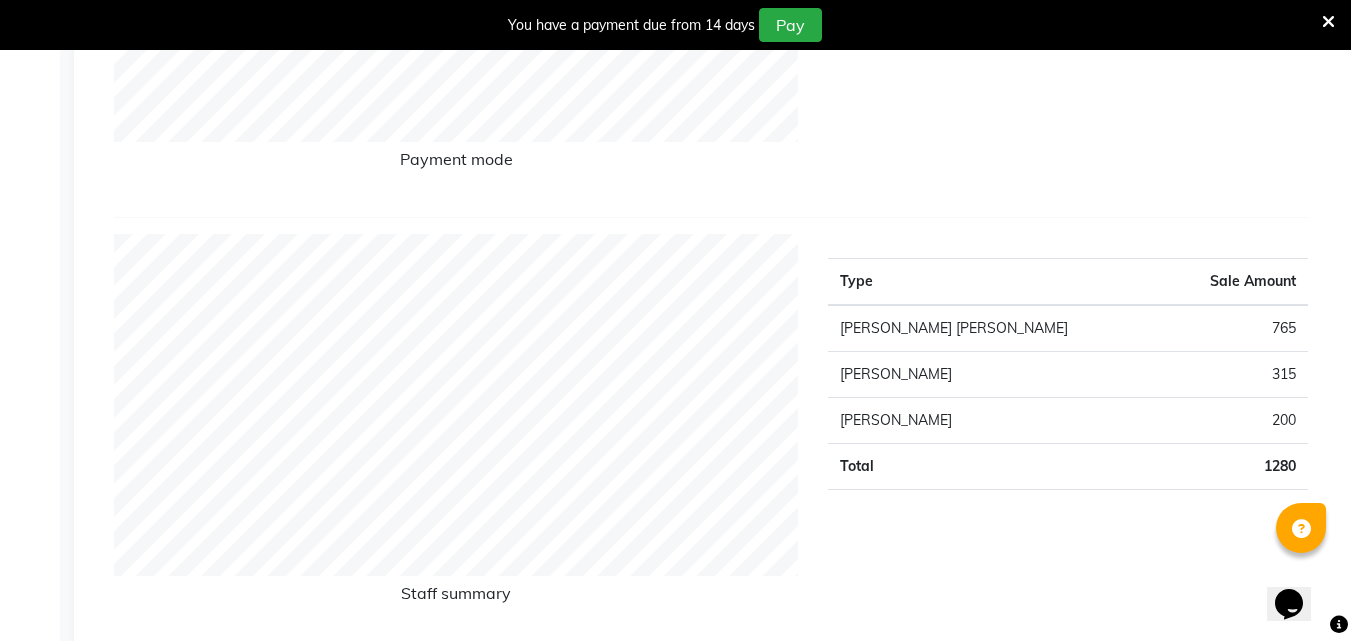 scroll, scrollTop: 0, scrollLeft: 0, axis: both 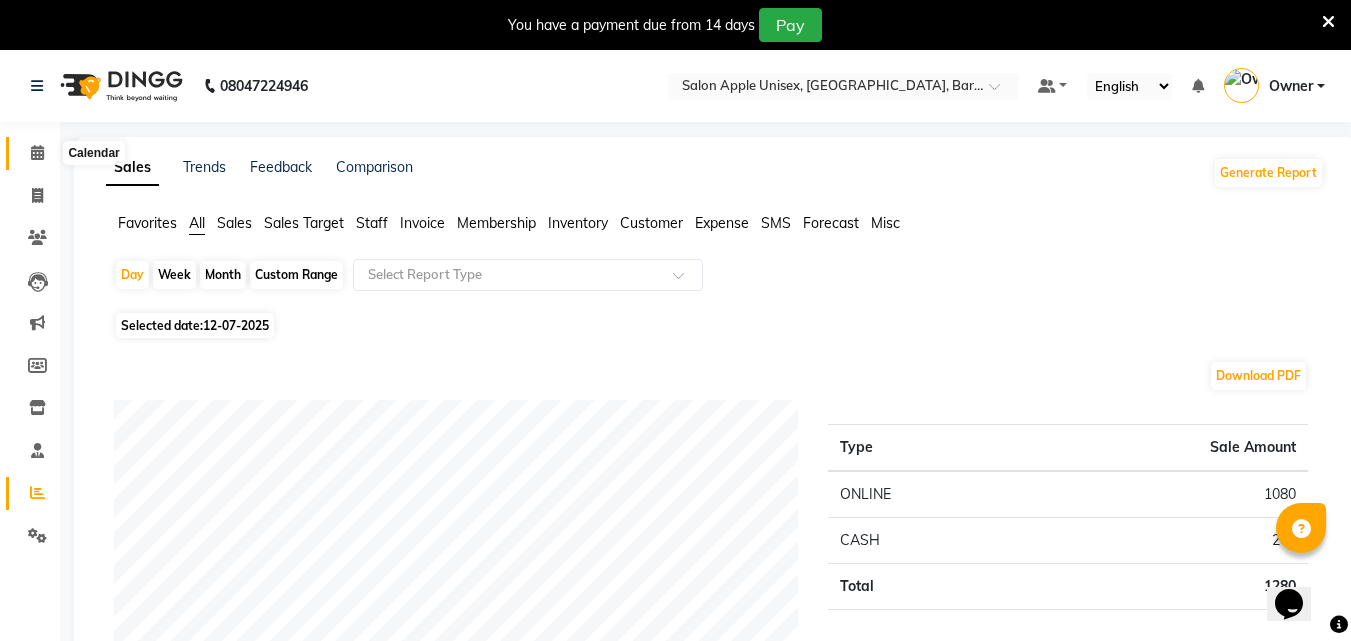 click 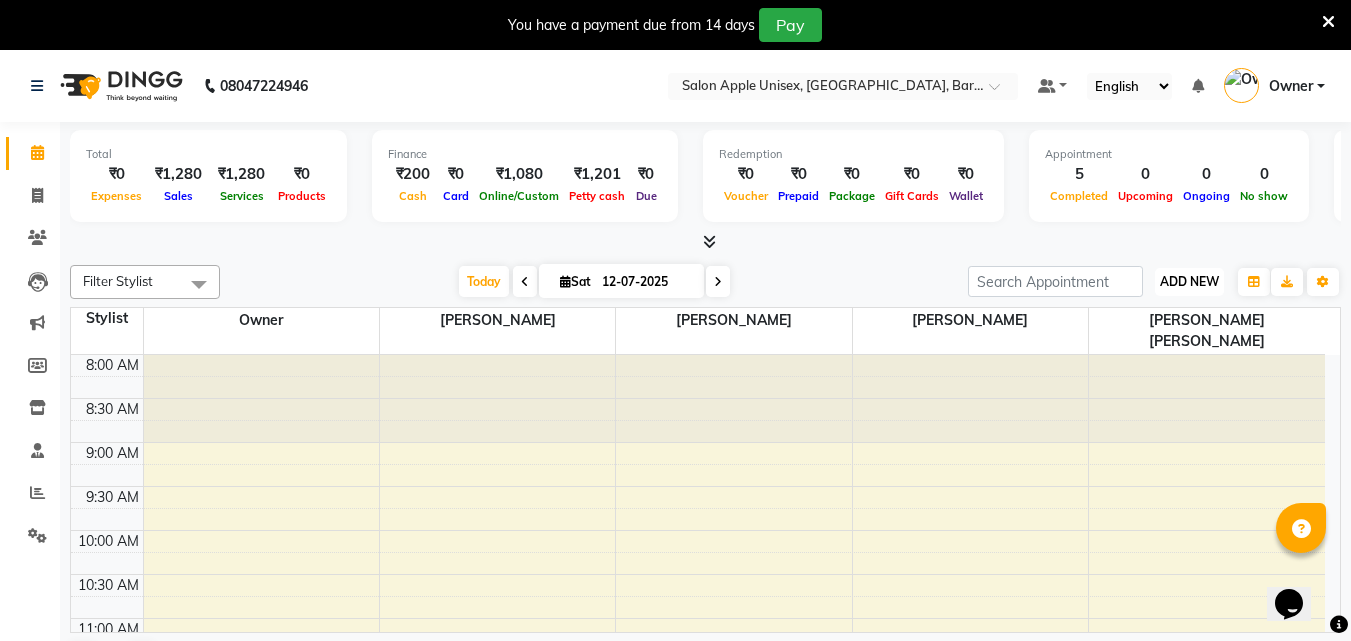 click on "ADD NEW" at bounding box center (1189, 281) 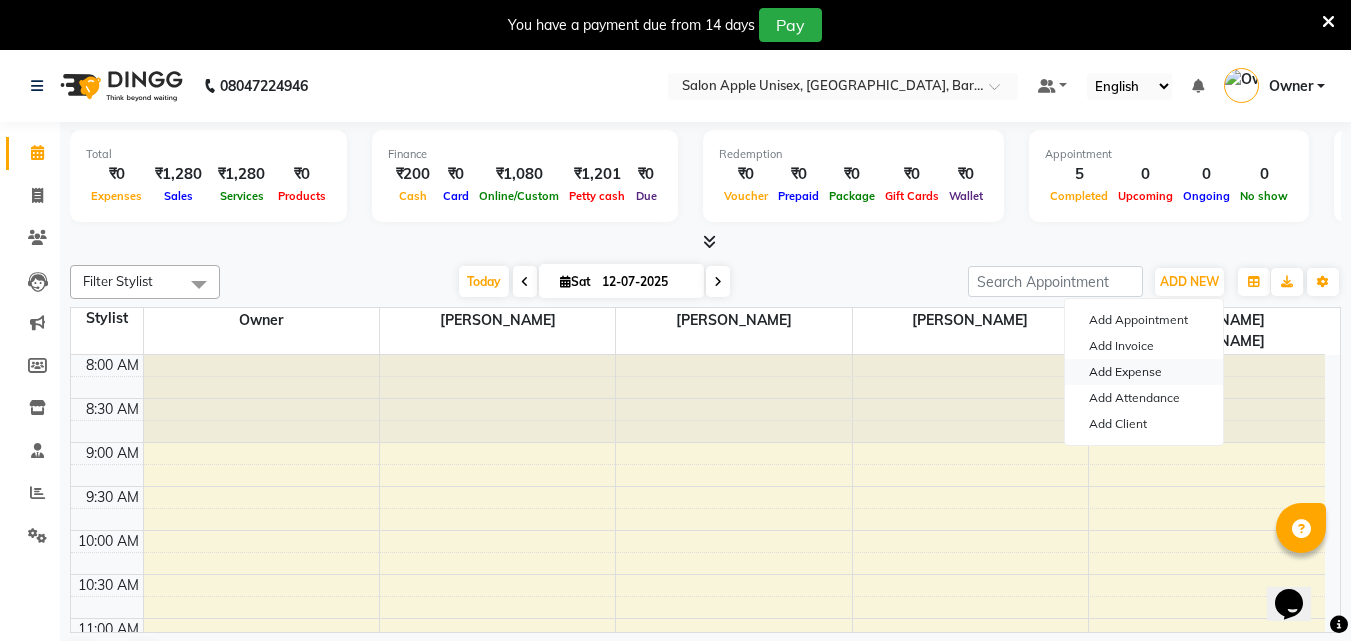 click on "Add Expense" at bounding box center [1144, 372] 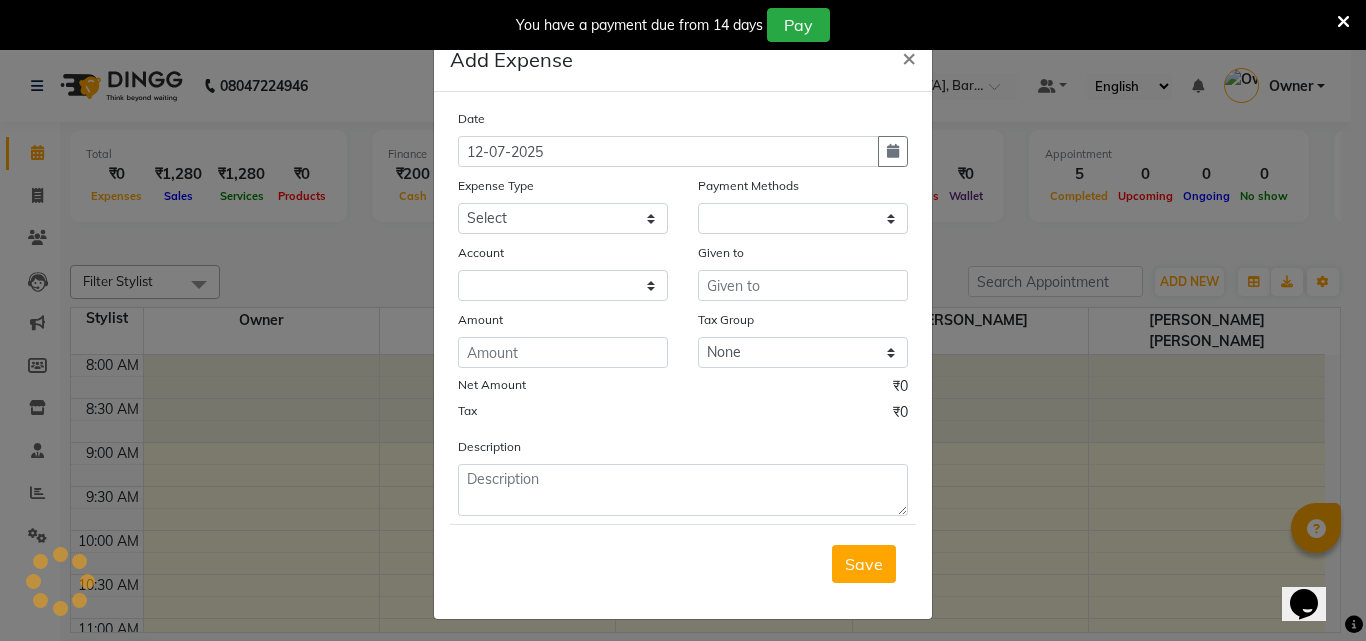 select on "1" 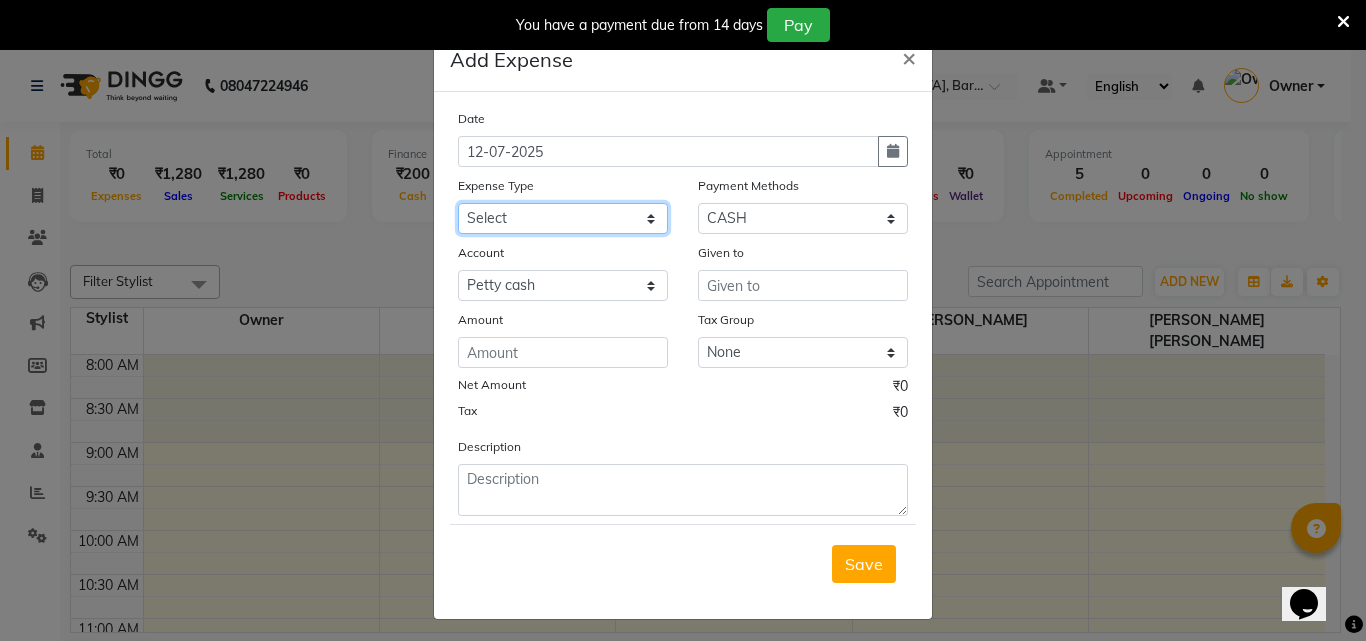 click on "Select CASH HANDED OVER TO OWNER client refund Client Snacks Donation Electricity bill Equipment Flower bill Garbage Collection Groceries House keeping material Internet bill Laundry Maintenance Marketing milk Milk Mobile bill Other Pantry Product Rent Royalty Staff advance salary Staff incentive Staff incentive staff salary Staff Snacks Staff Travel Tea & Refreshment Tea & Refreshment Tip water bill" 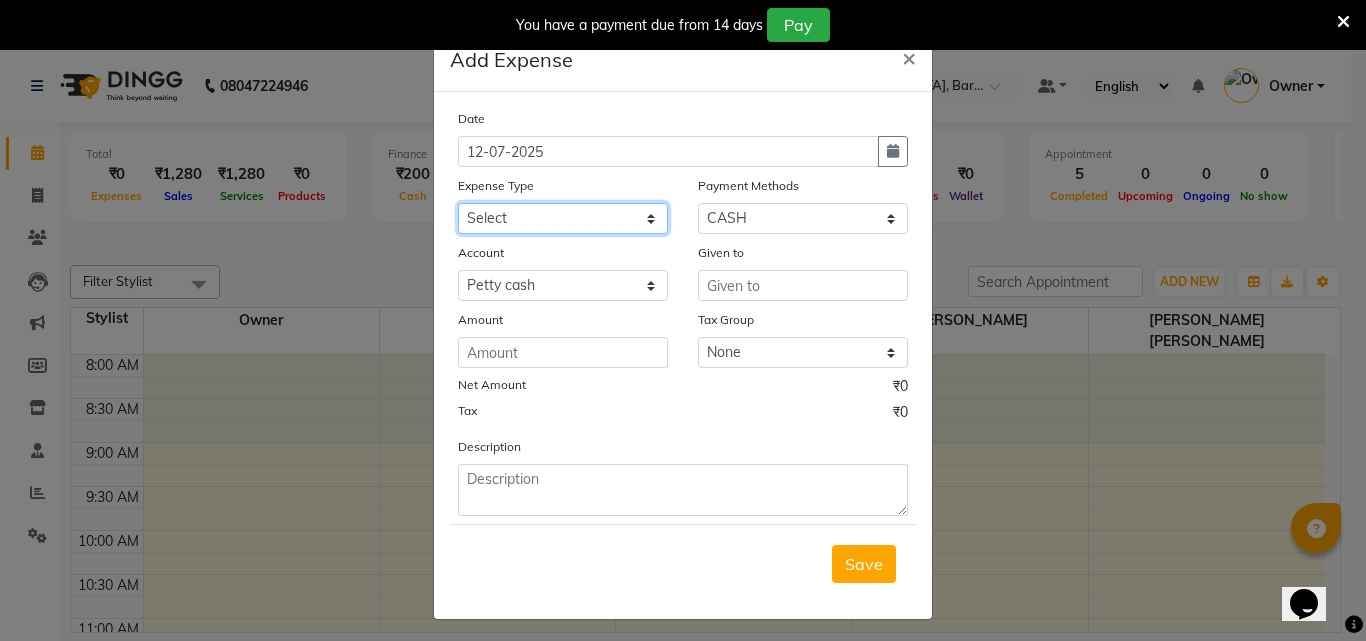 select on "1927" 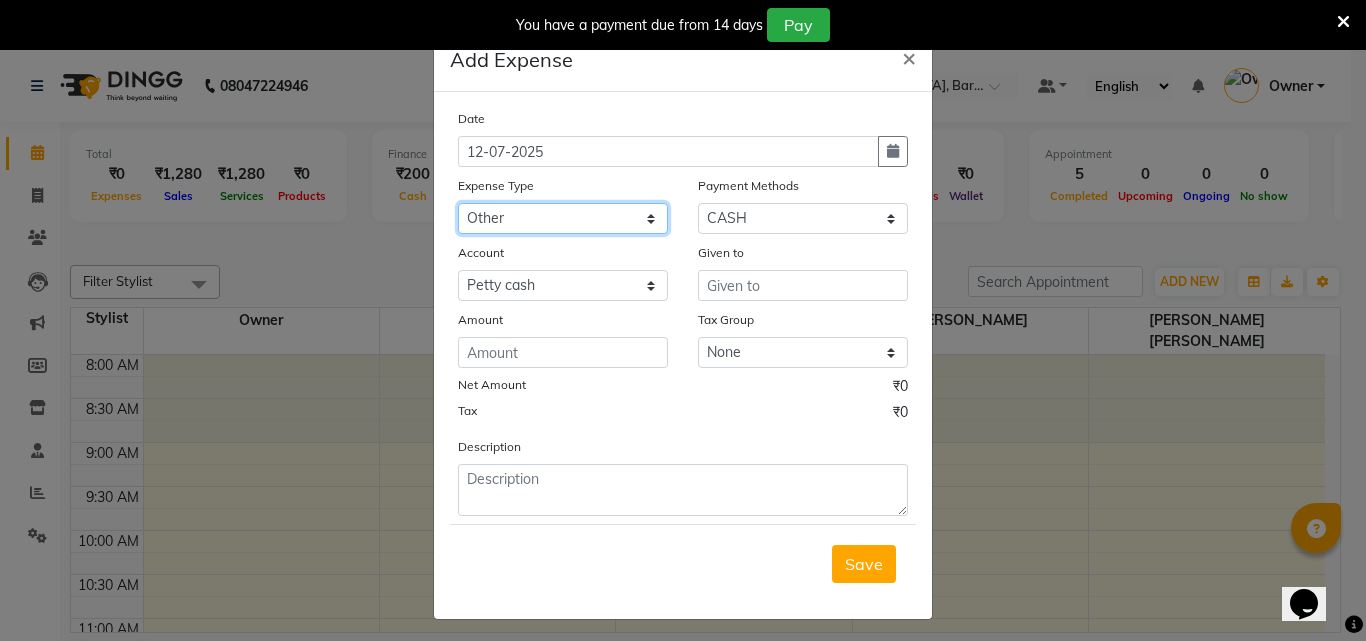 click on "Select CASH HANDED OVER TO OWNER client refund Client Snacks Donation Electricity bill Equipment Flower bill Garbage Collection Groceries House keeping material Internet bill Laundry Maintenance Marketing milk Milk Mobile bill Other Pantry Product Rent Royalty Staff advance salary Staff incentive Staff incentive staff salary Staff Snacks Staff Travel Tea & Refreshment Tea & Refreshment Tip water bill" 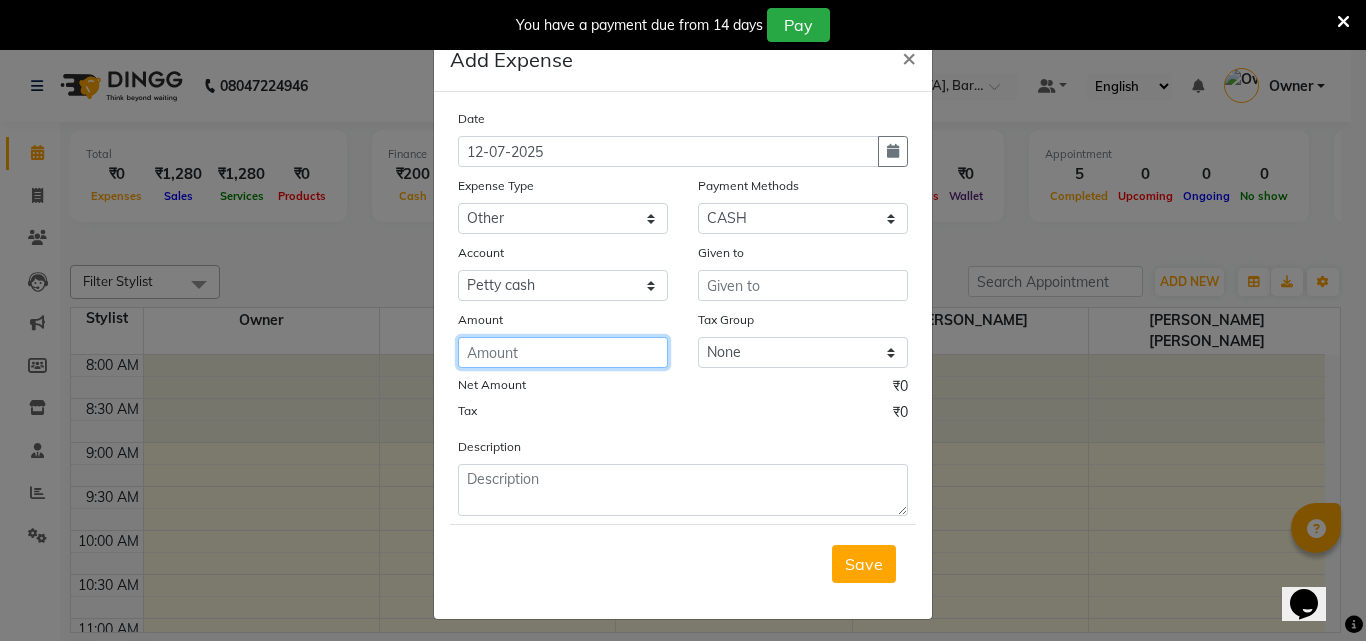 click 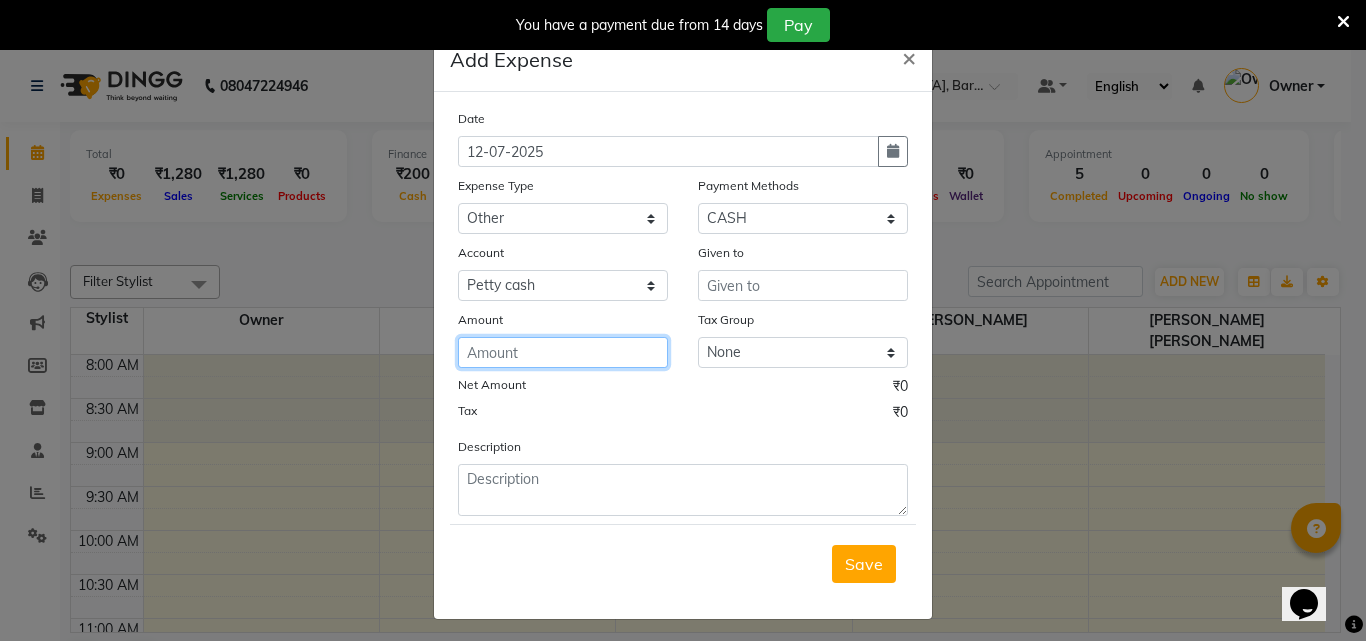 click 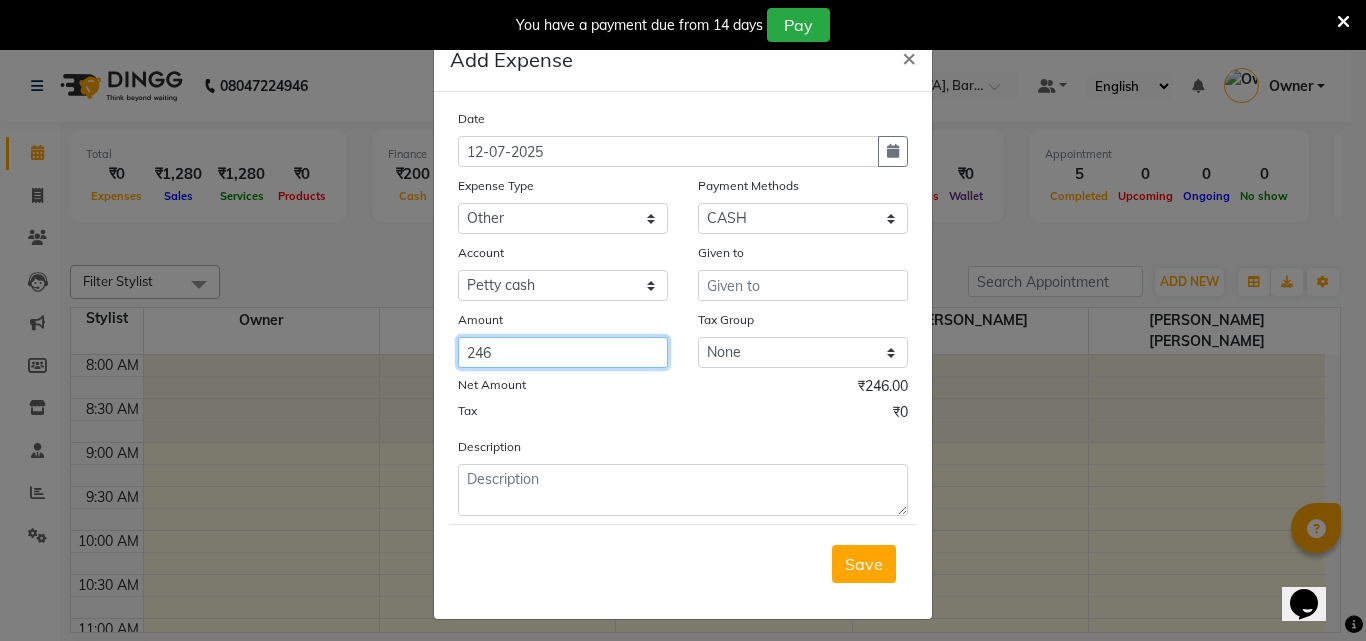 type on "246" 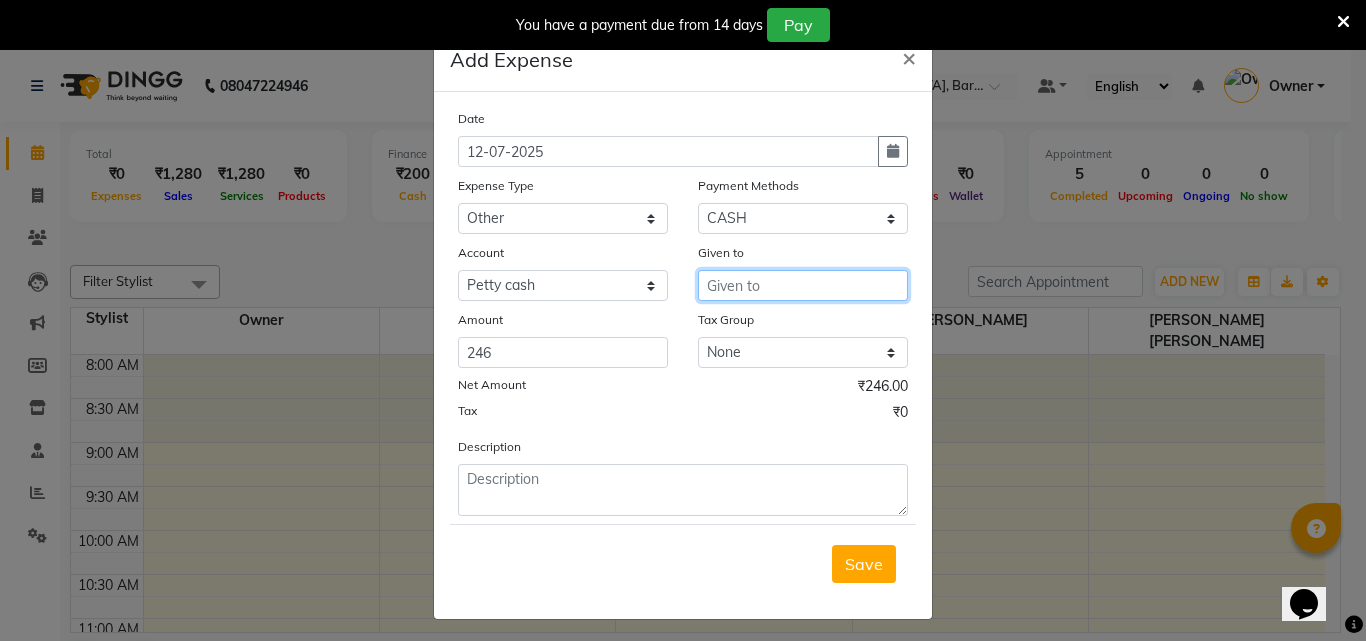 click at bounding box center (803, 285) 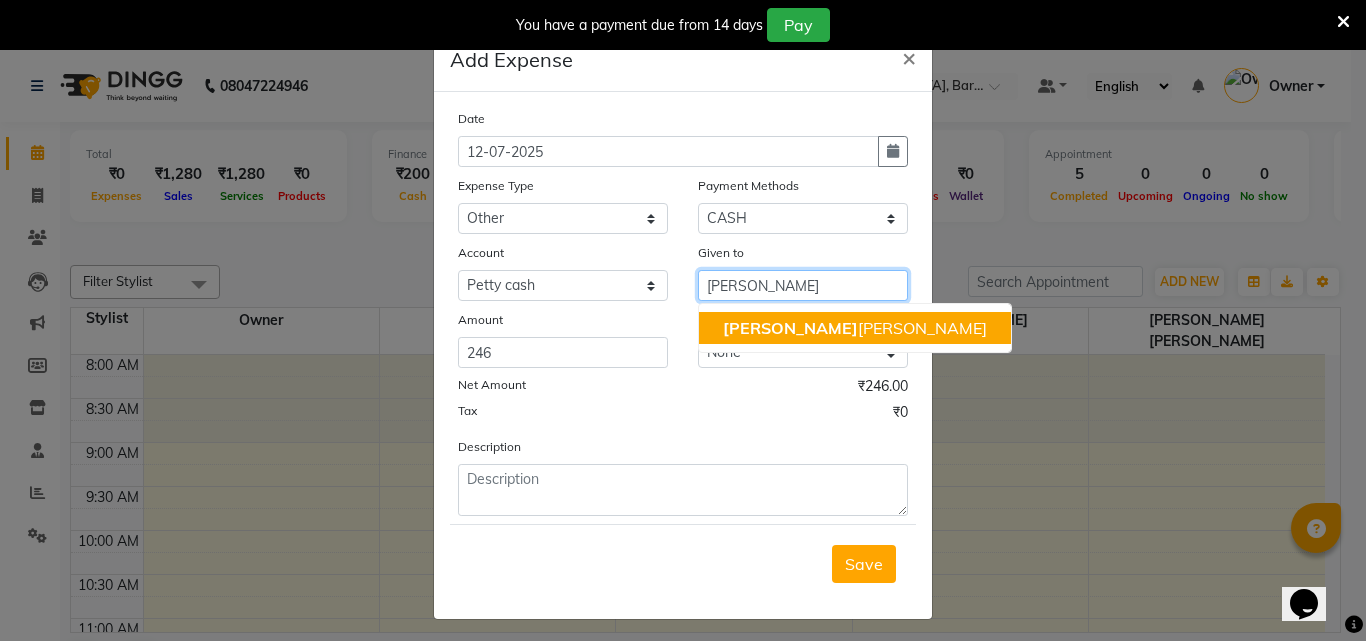 click on "[PERSON_NAME]" 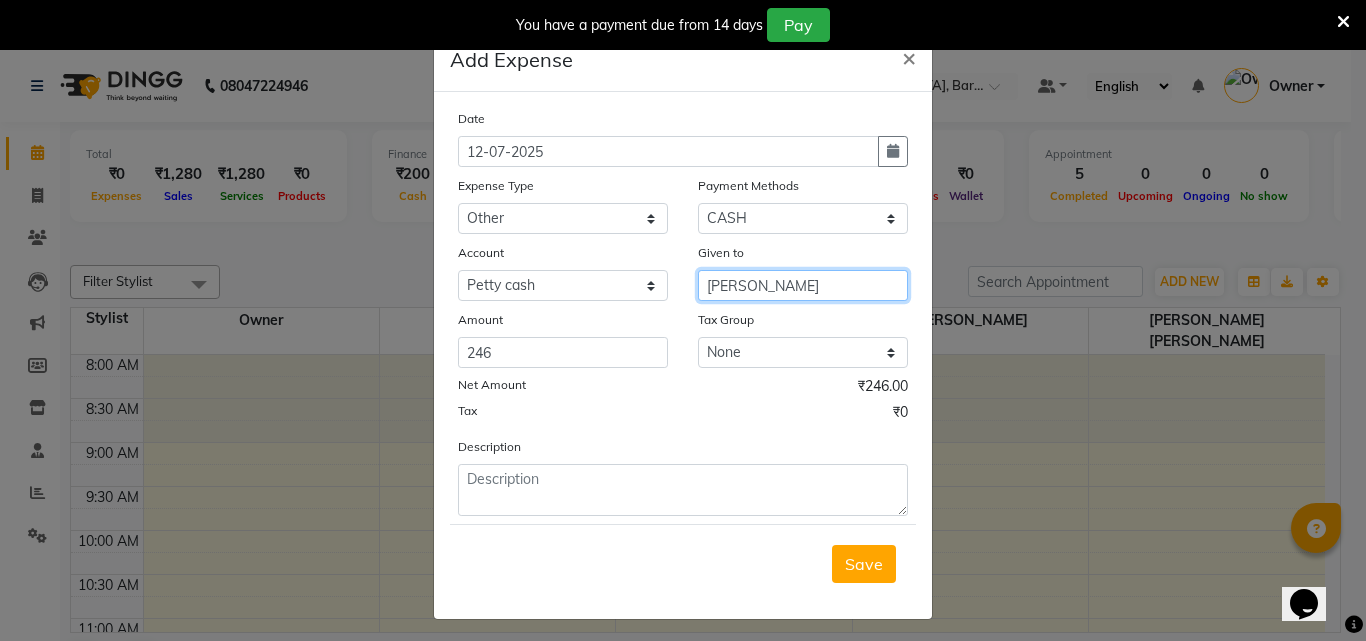 type on "[PERSON_NAME]" 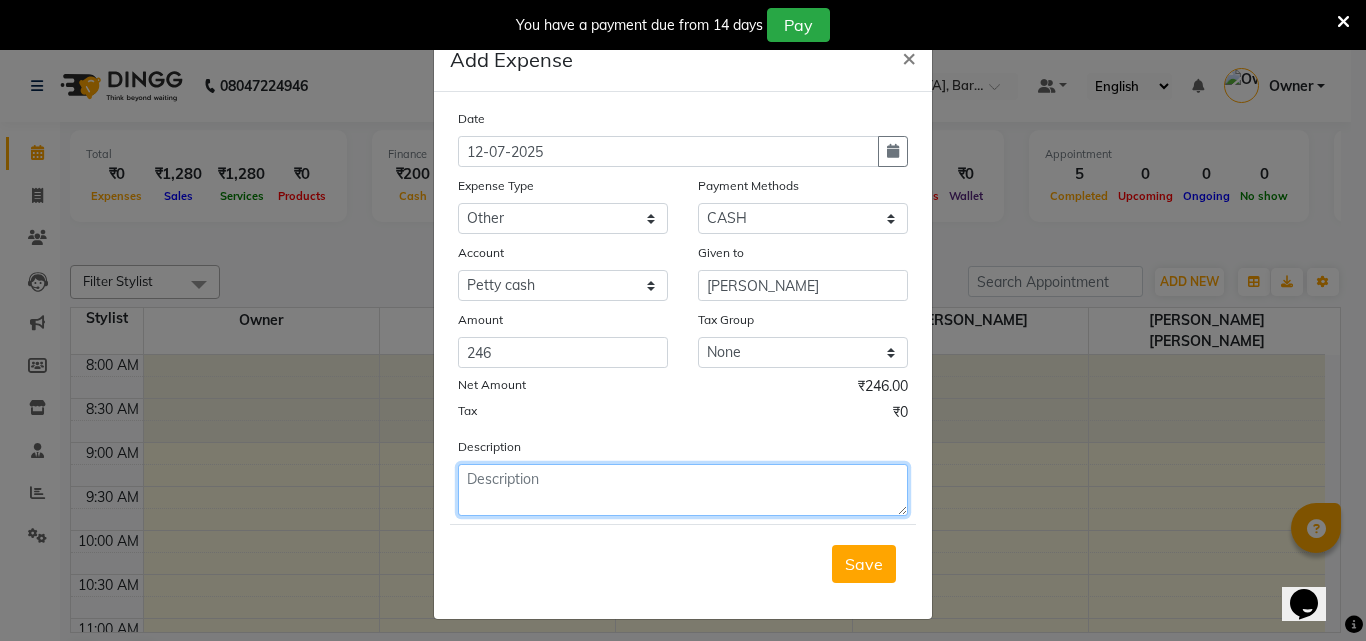 click 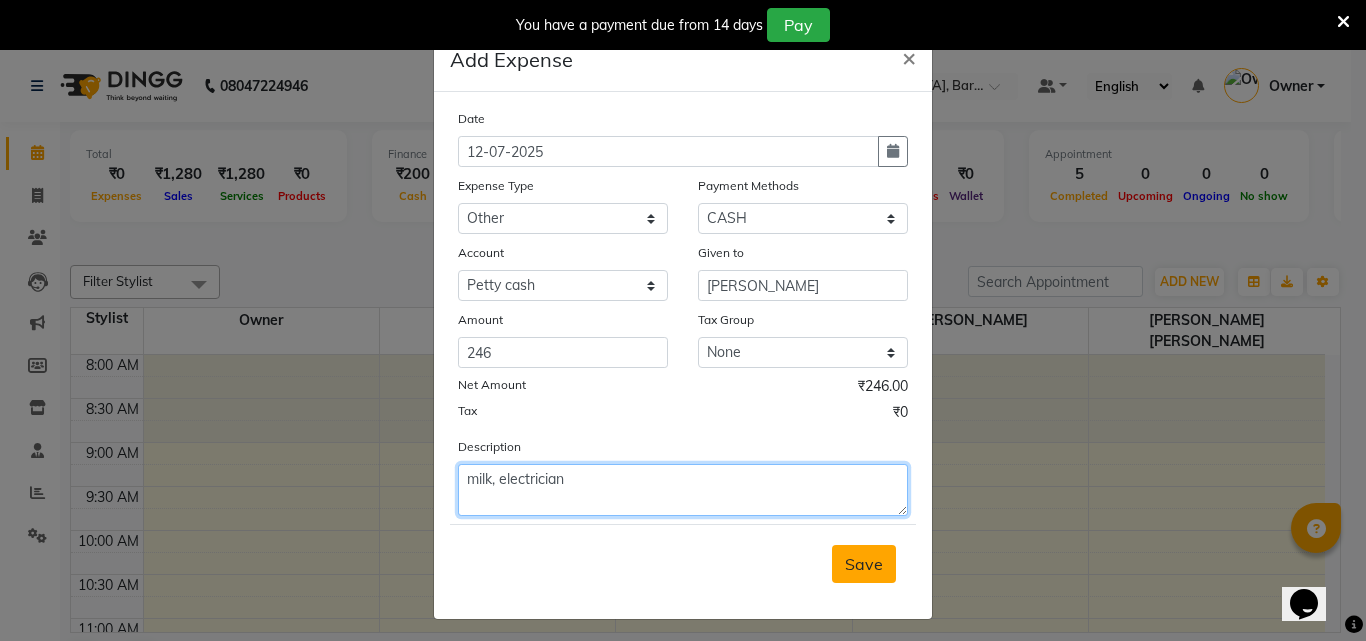 type on "milk, electrician" 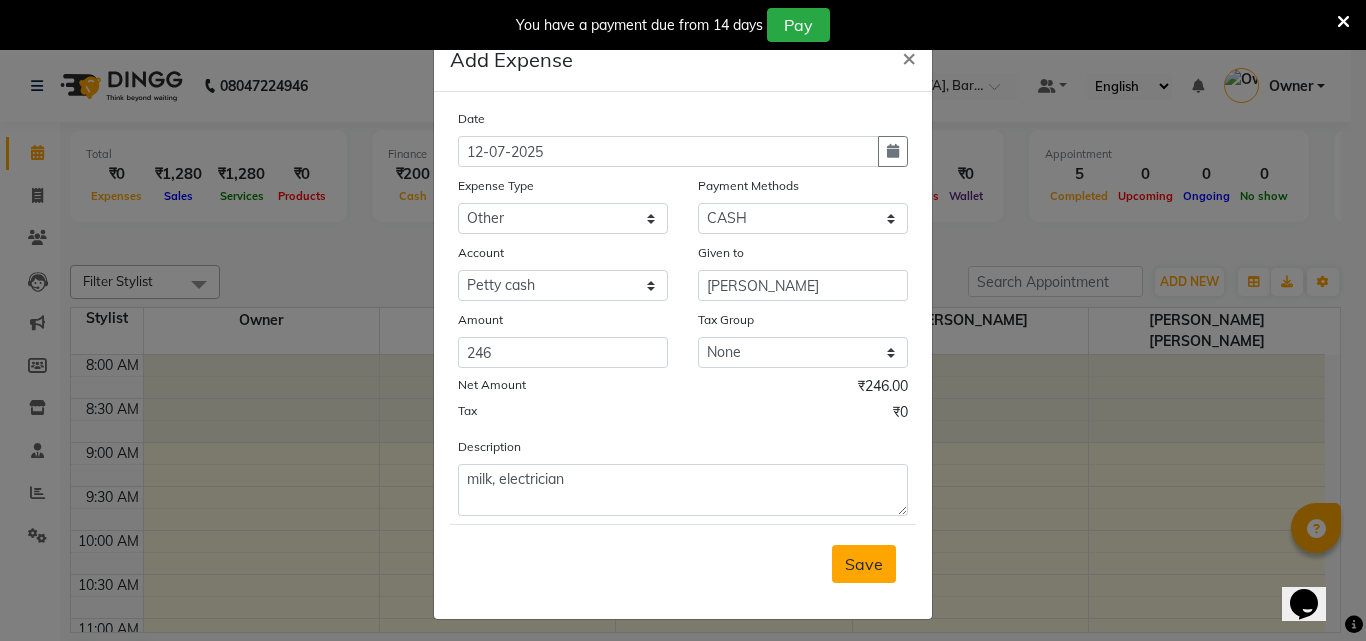 click on "Save" at bounding box center (864, 564) 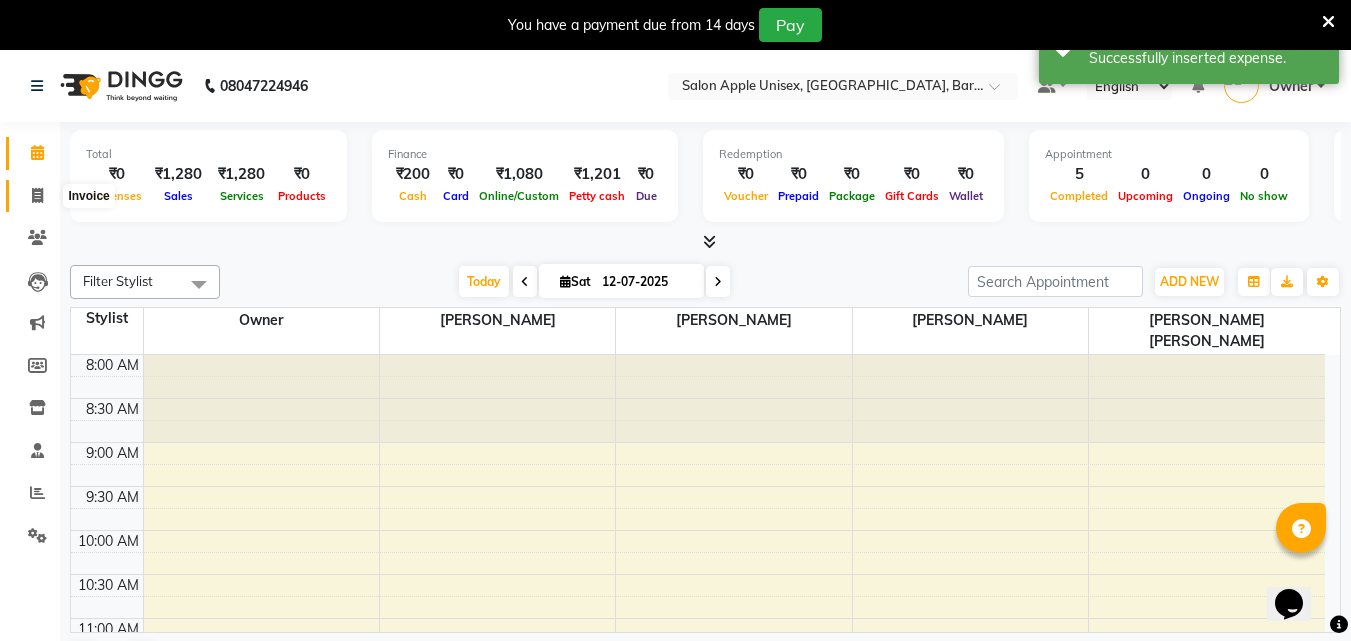click 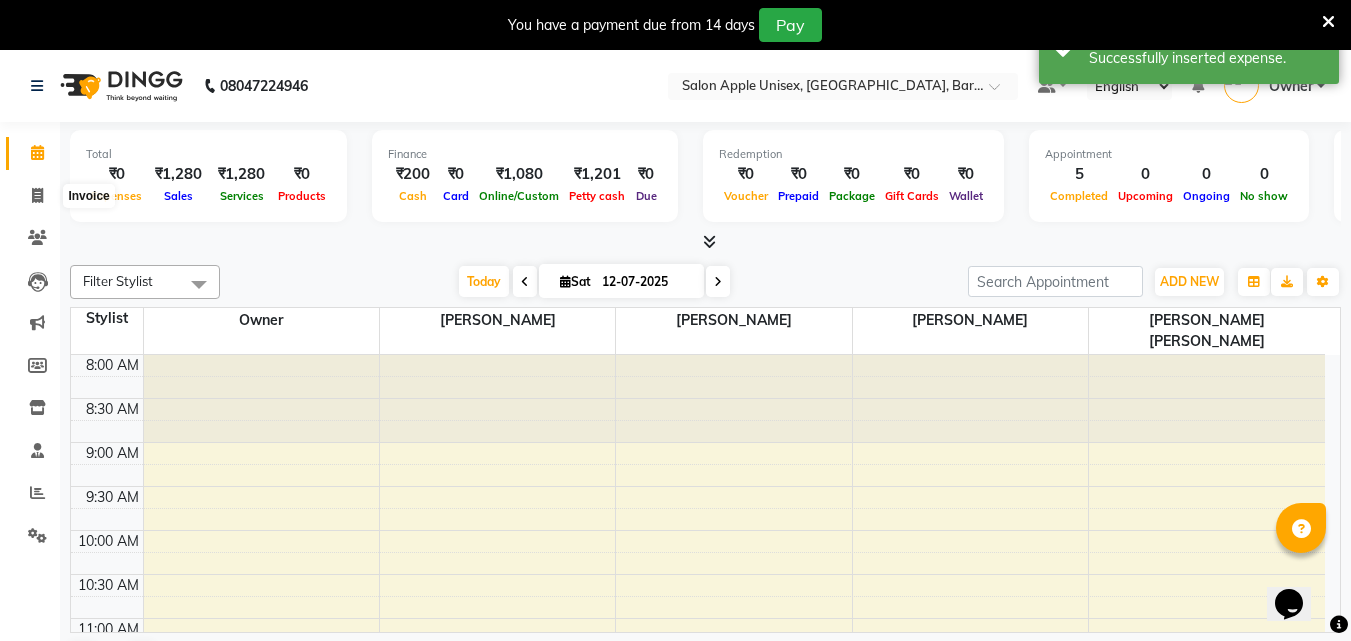 select on "service" 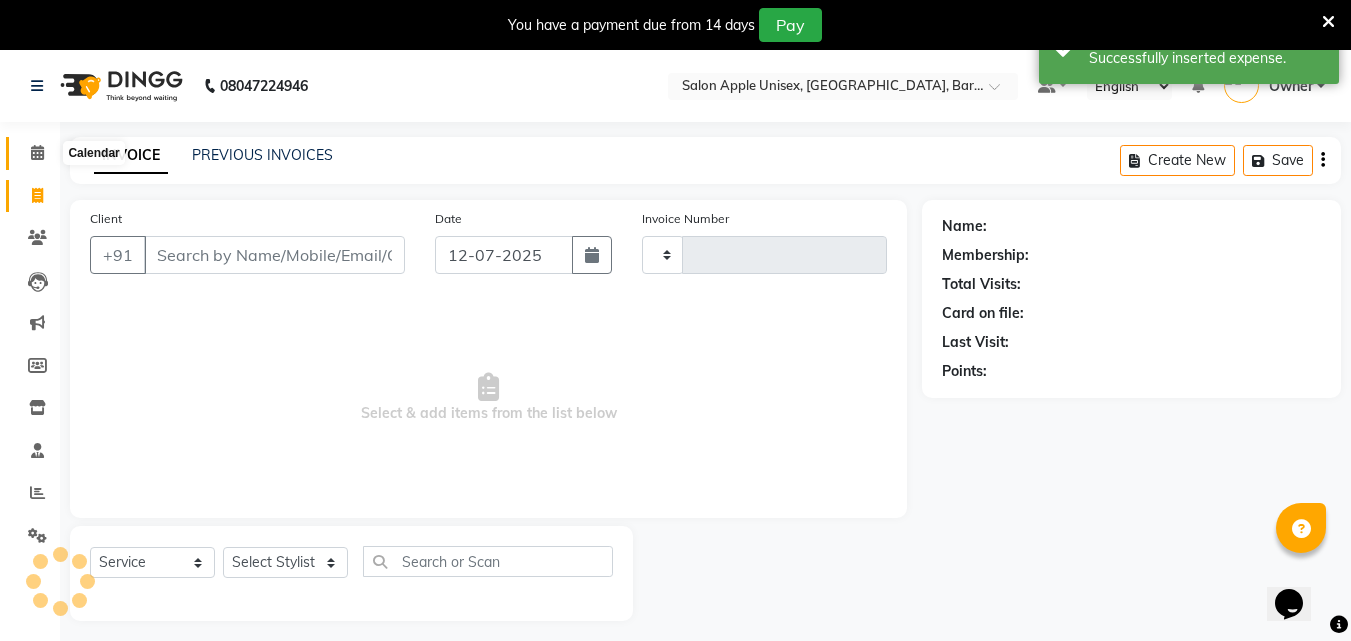 click 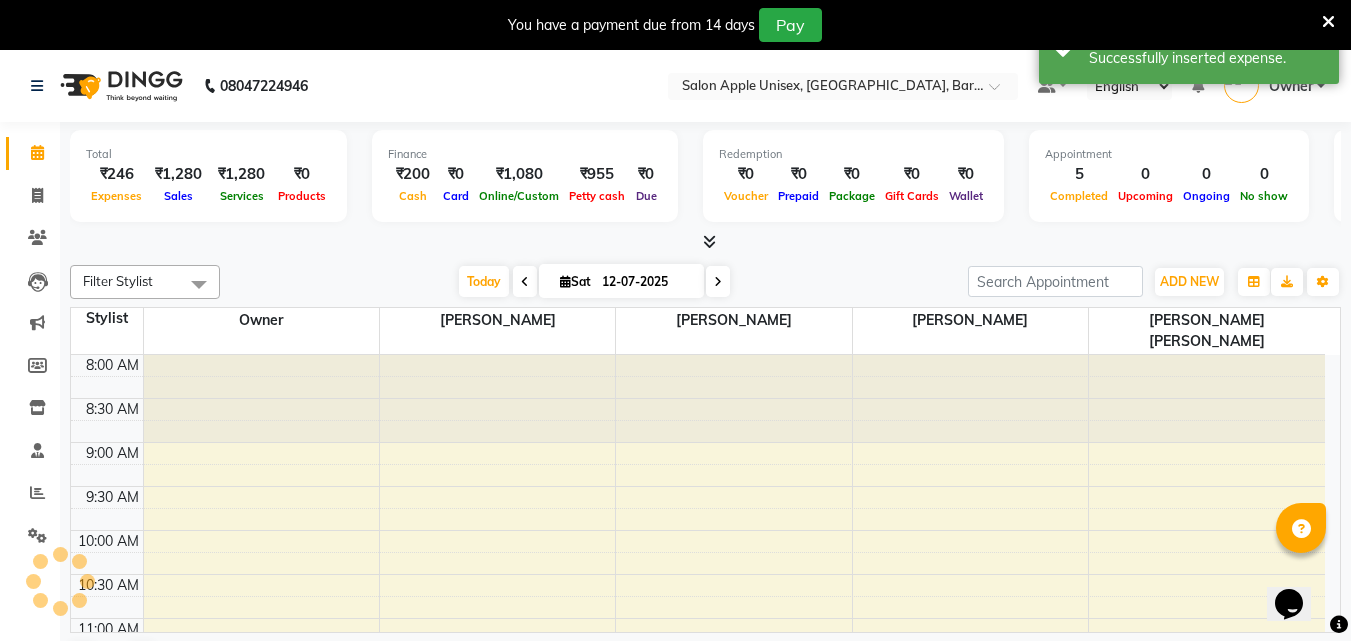 scroll, scrollTop: 0, scrollLeft: 0, axis: both 